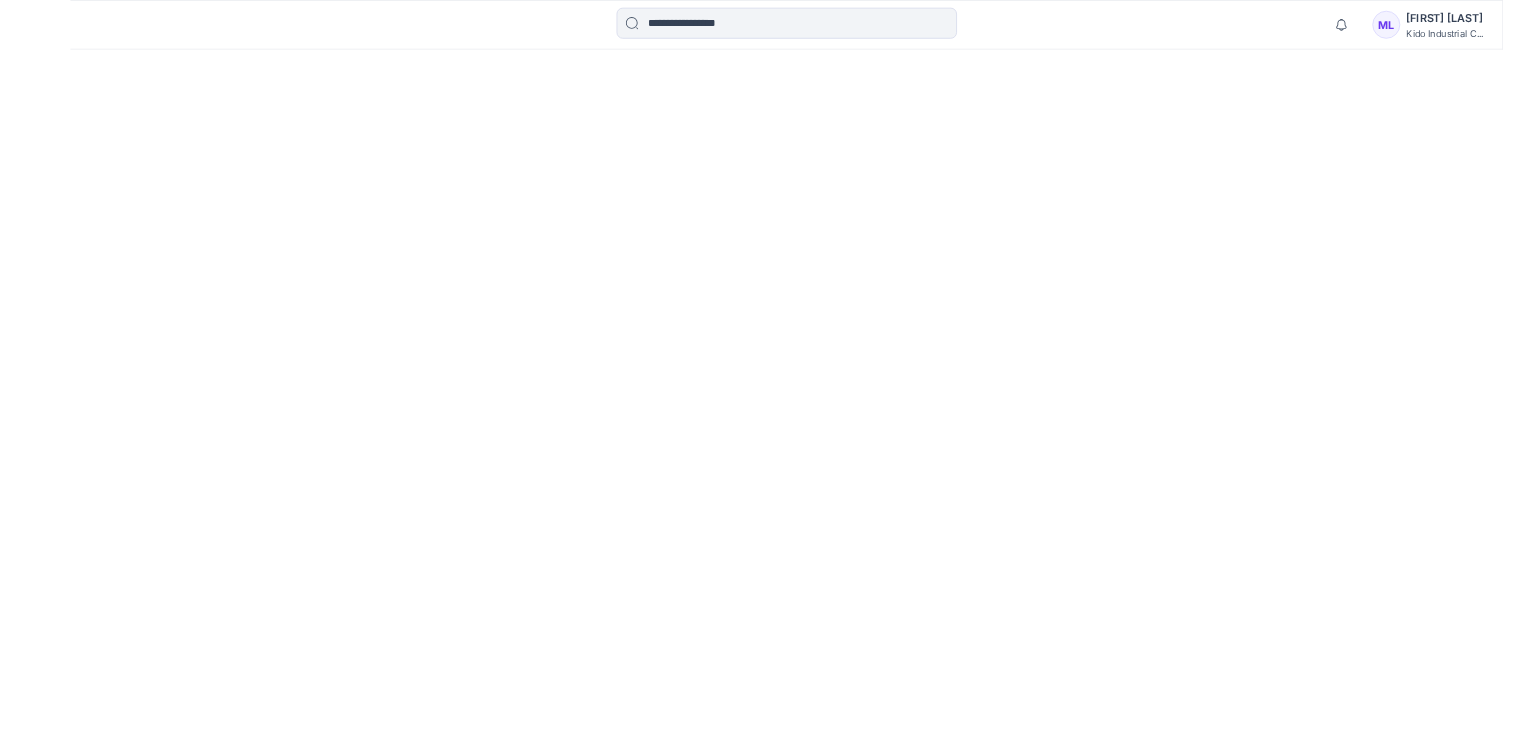 scroll, scrollTop: 0, scrollLeft: 0, axis: both 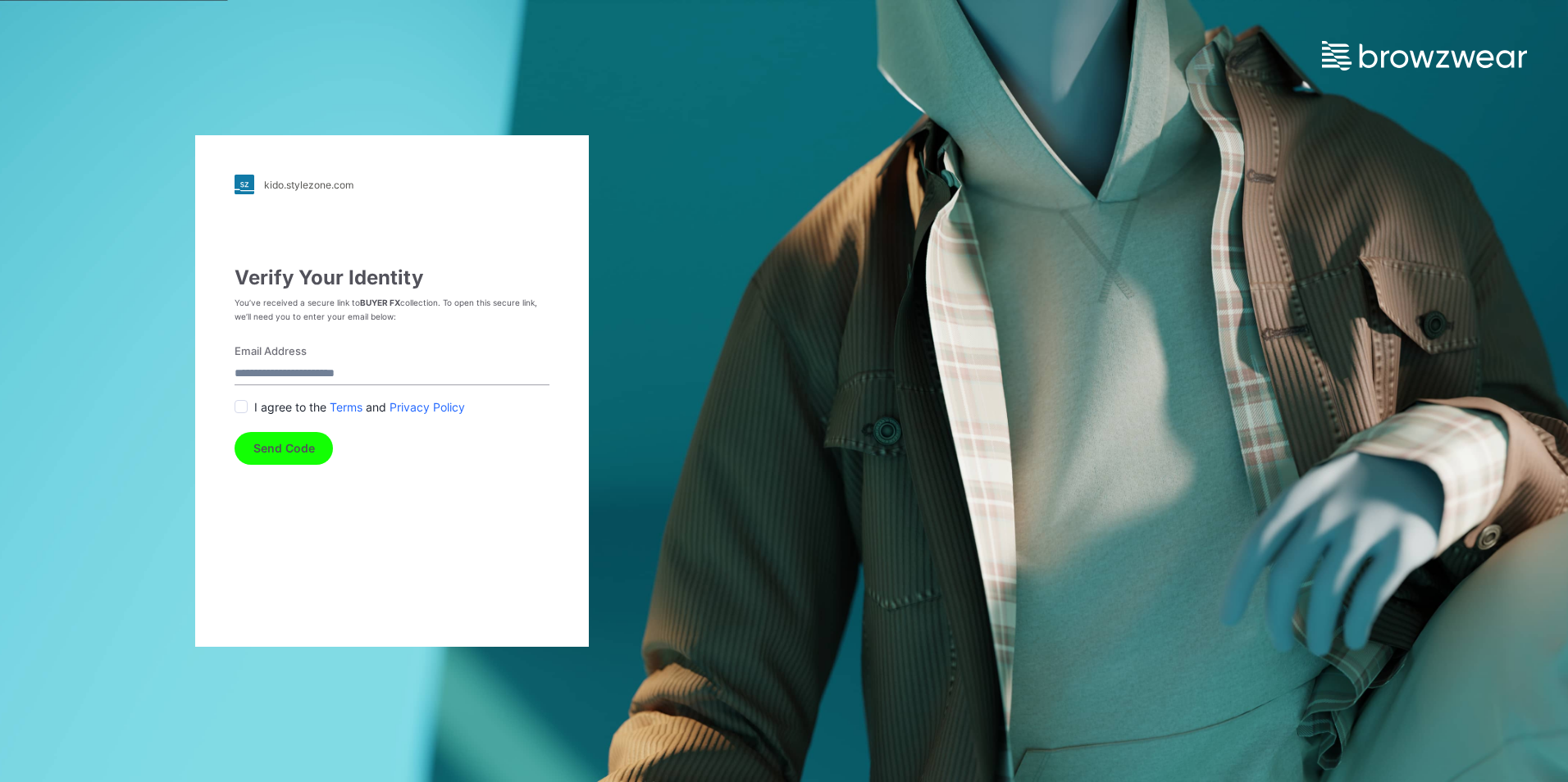 click on "Email Address" at bounding box center (392, 374) 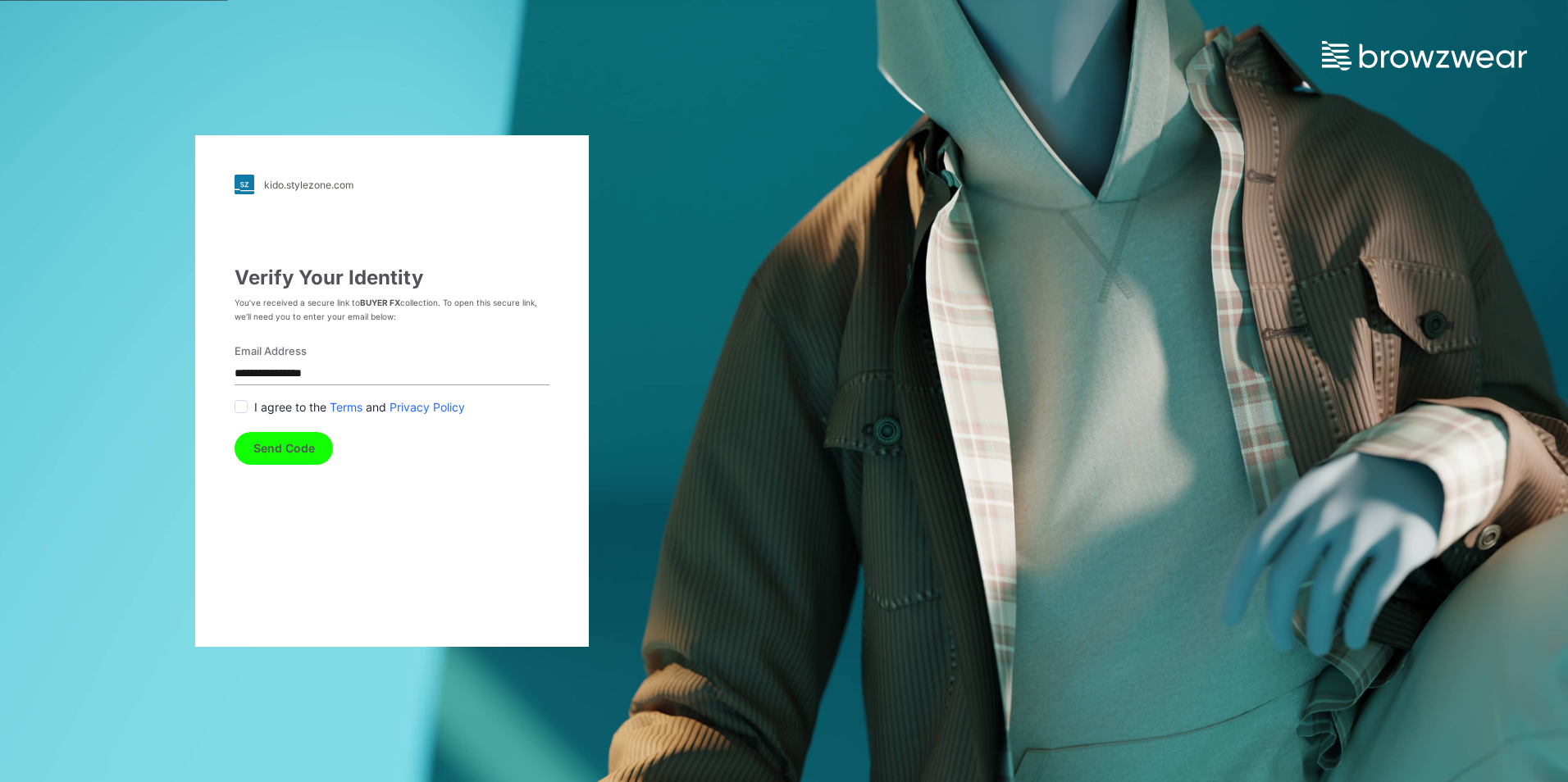 click at bounding box center [241, 407] 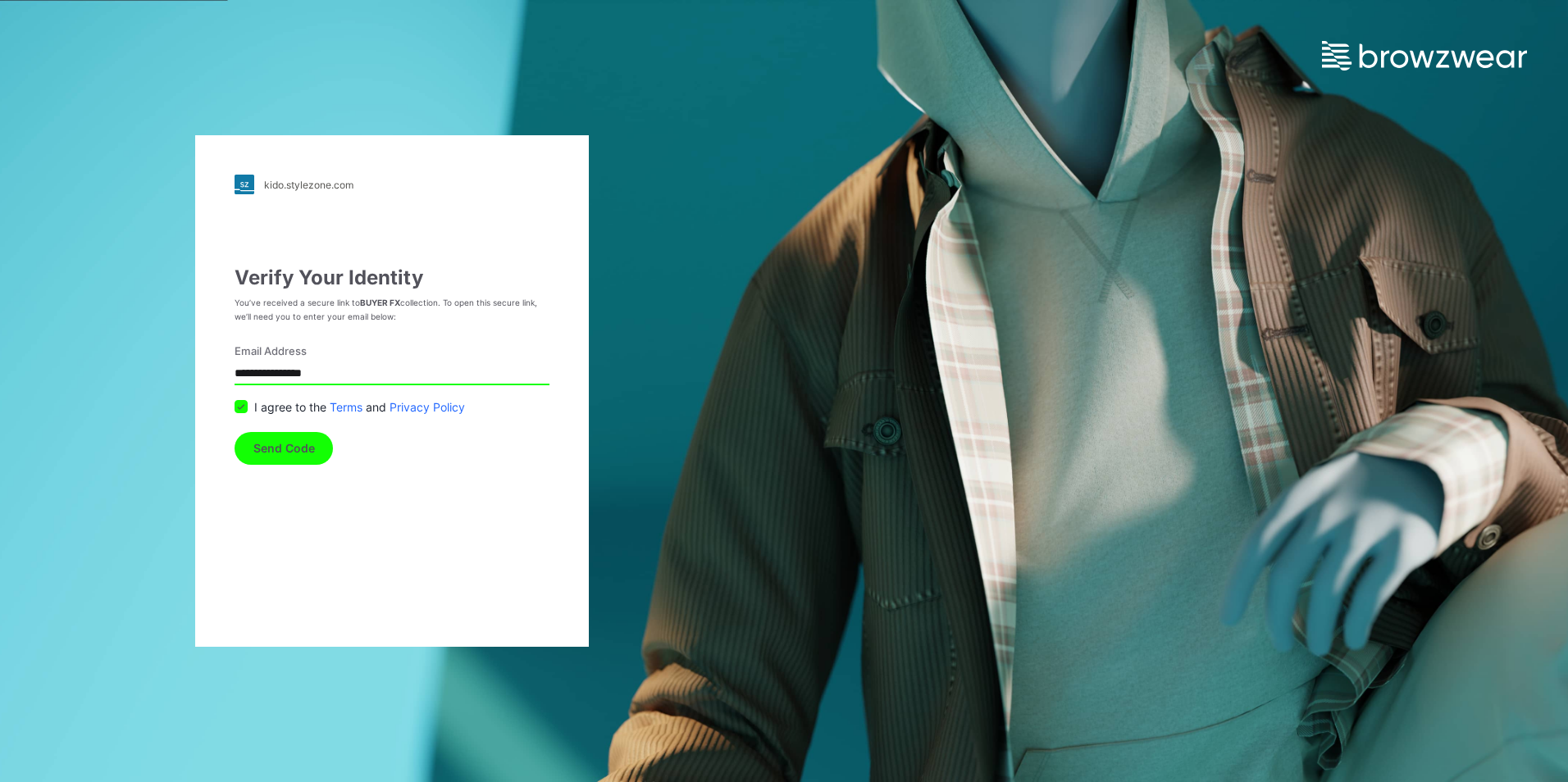 click on "Send Code" at bounding box center (284, 448) 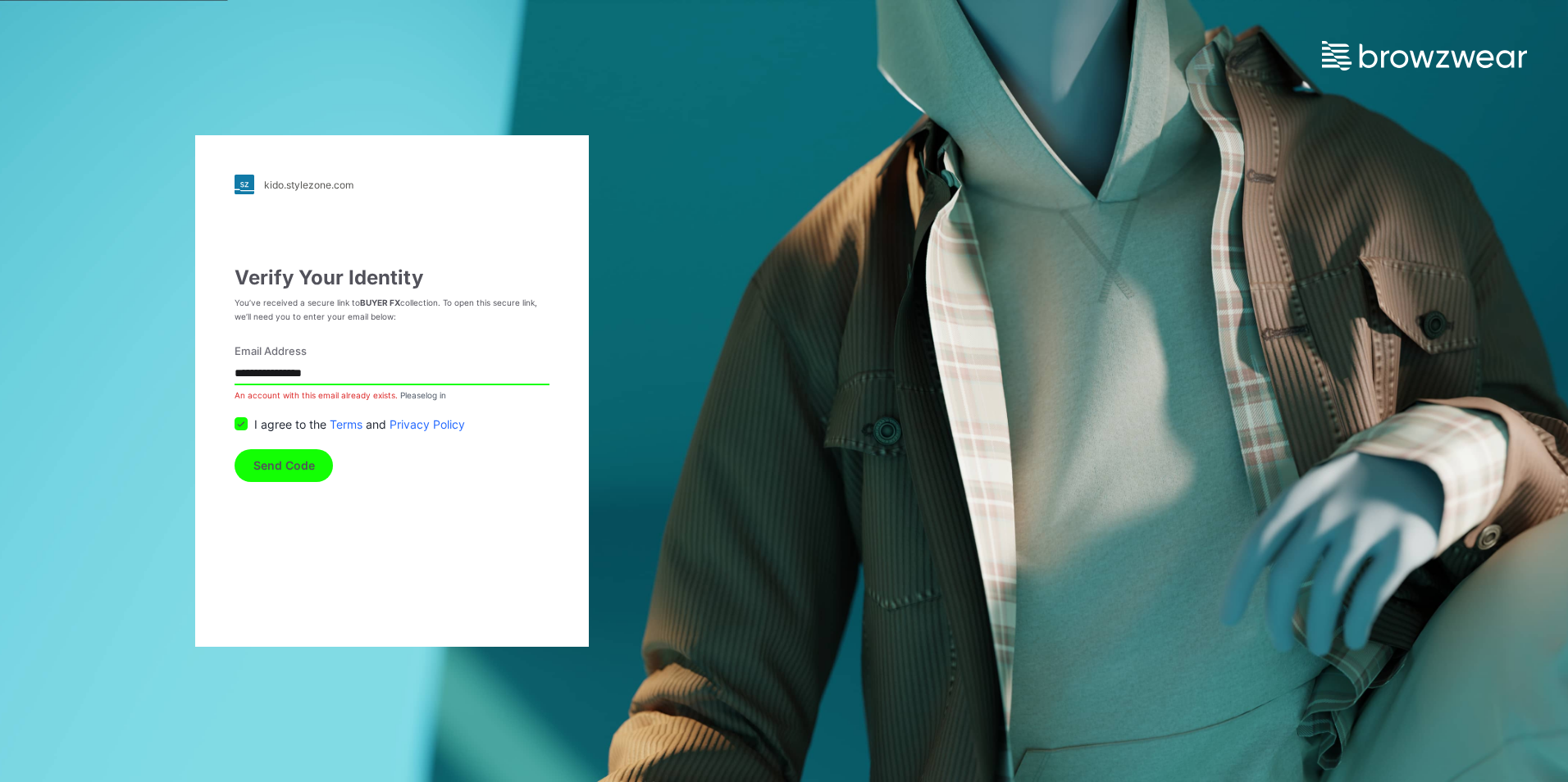 click 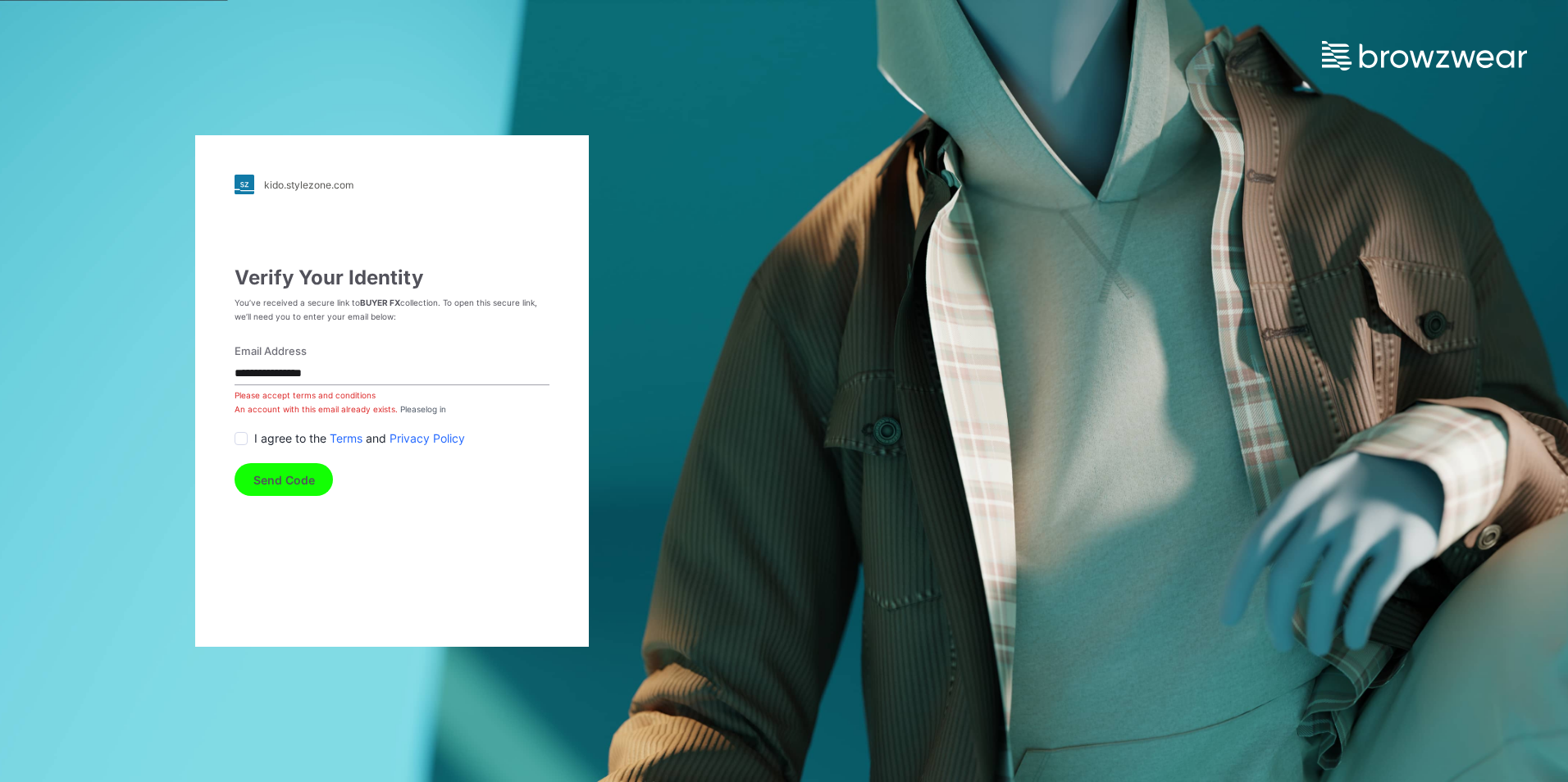 click at bounding box center (241, 439) 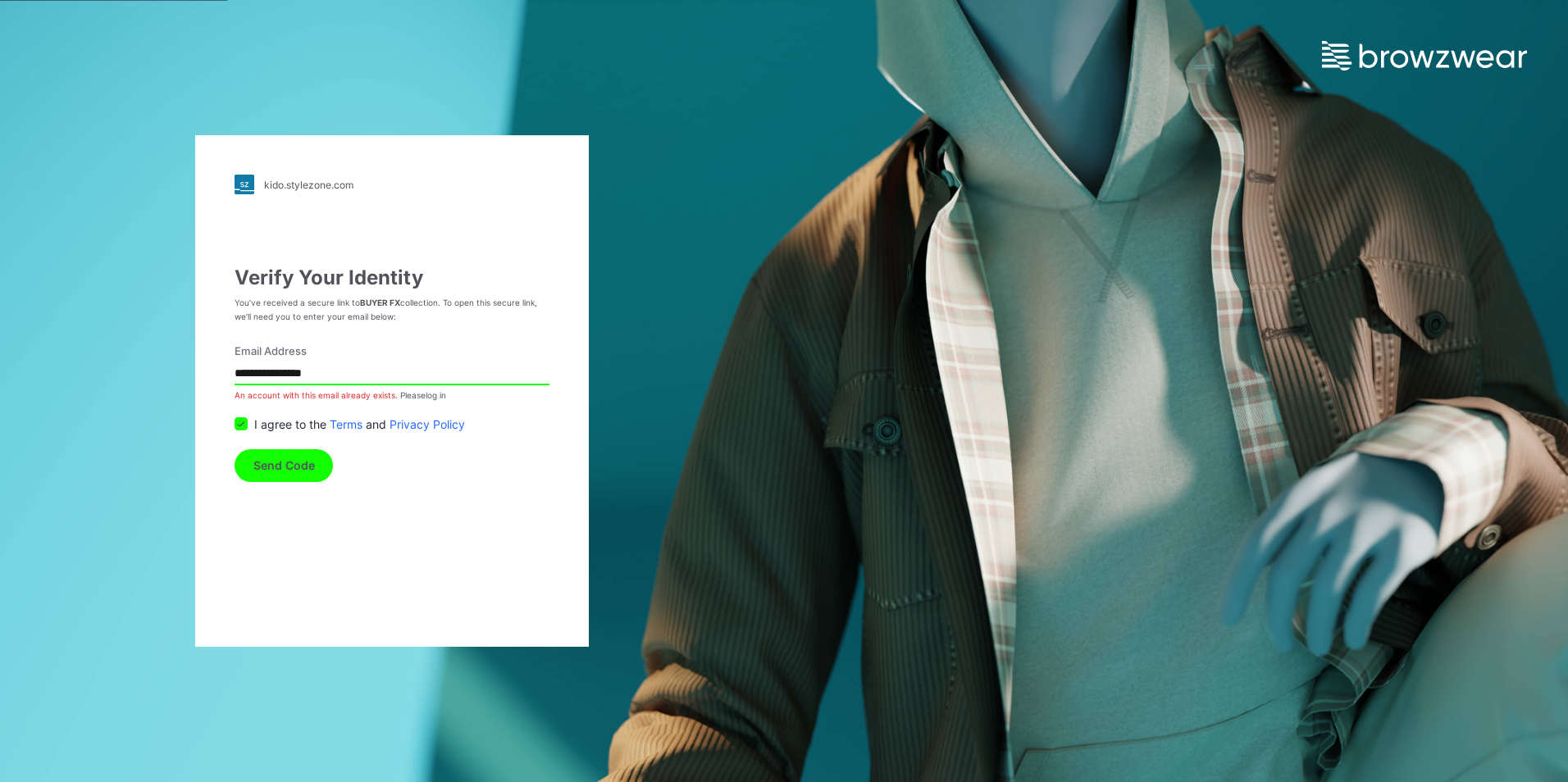 click on "Send Code" at bounding box center (284, 466) 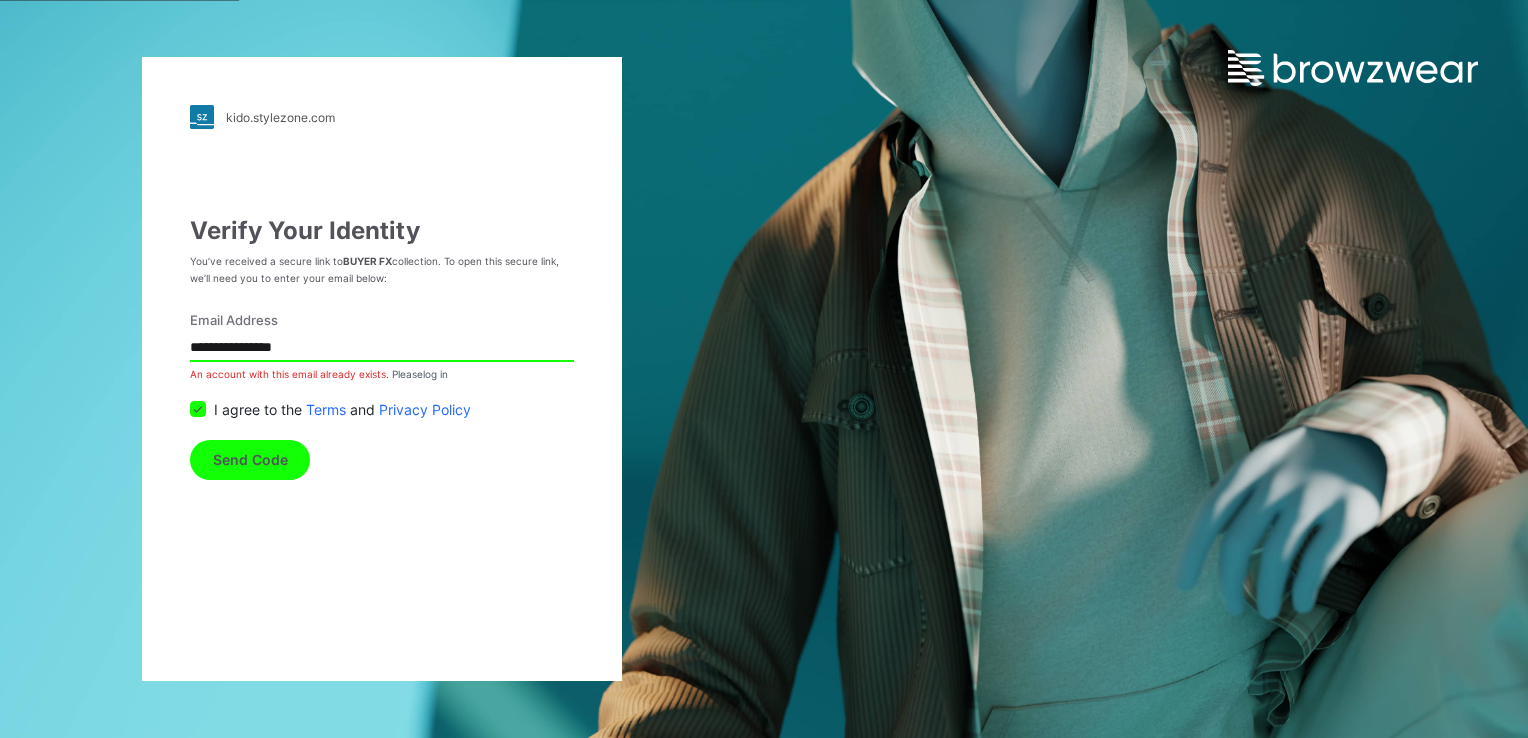 click on "**********" at bounding box center [382, 348] 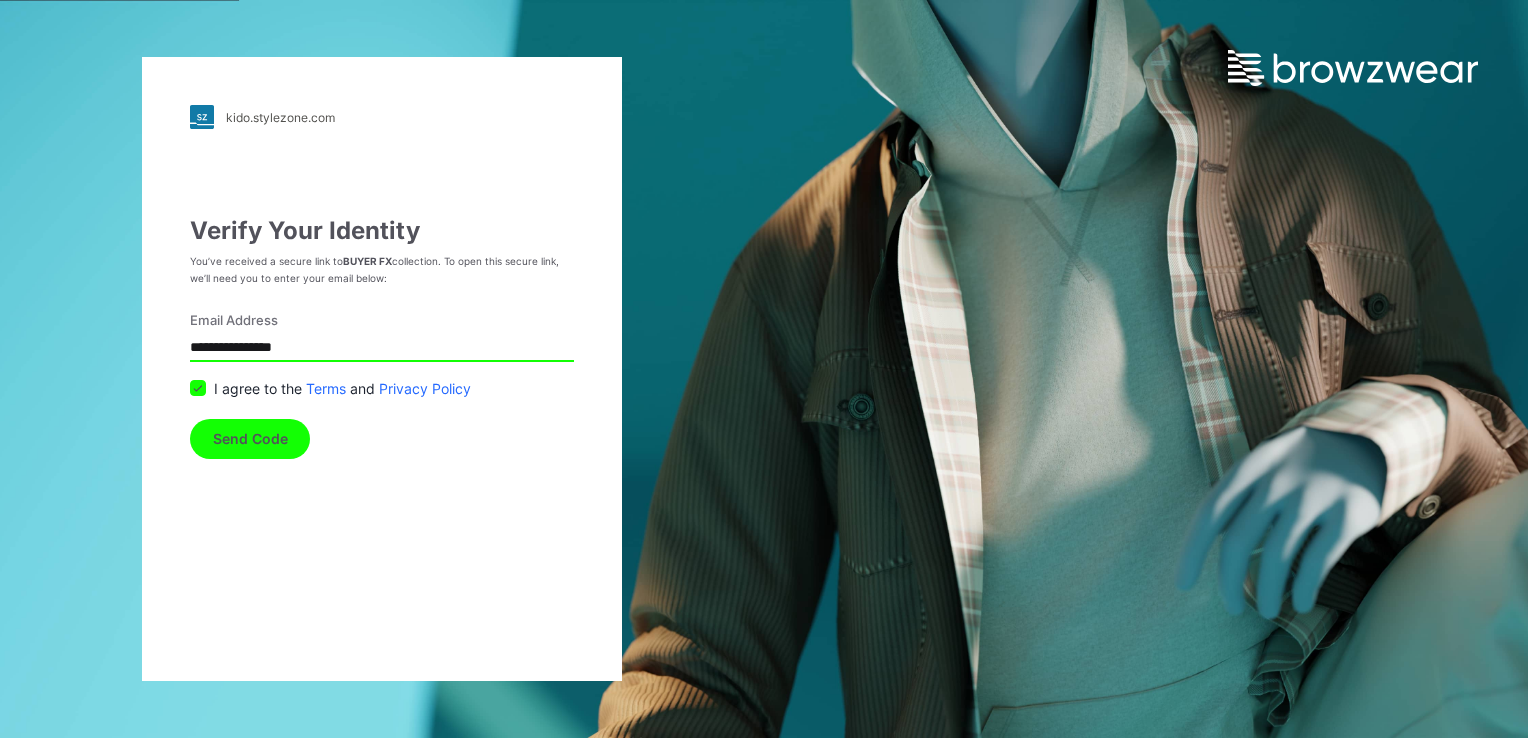 drag, startPoint x: 324, startPoint y: 350, endPoint x: -4, endPoint y: 334, distance: 328.39 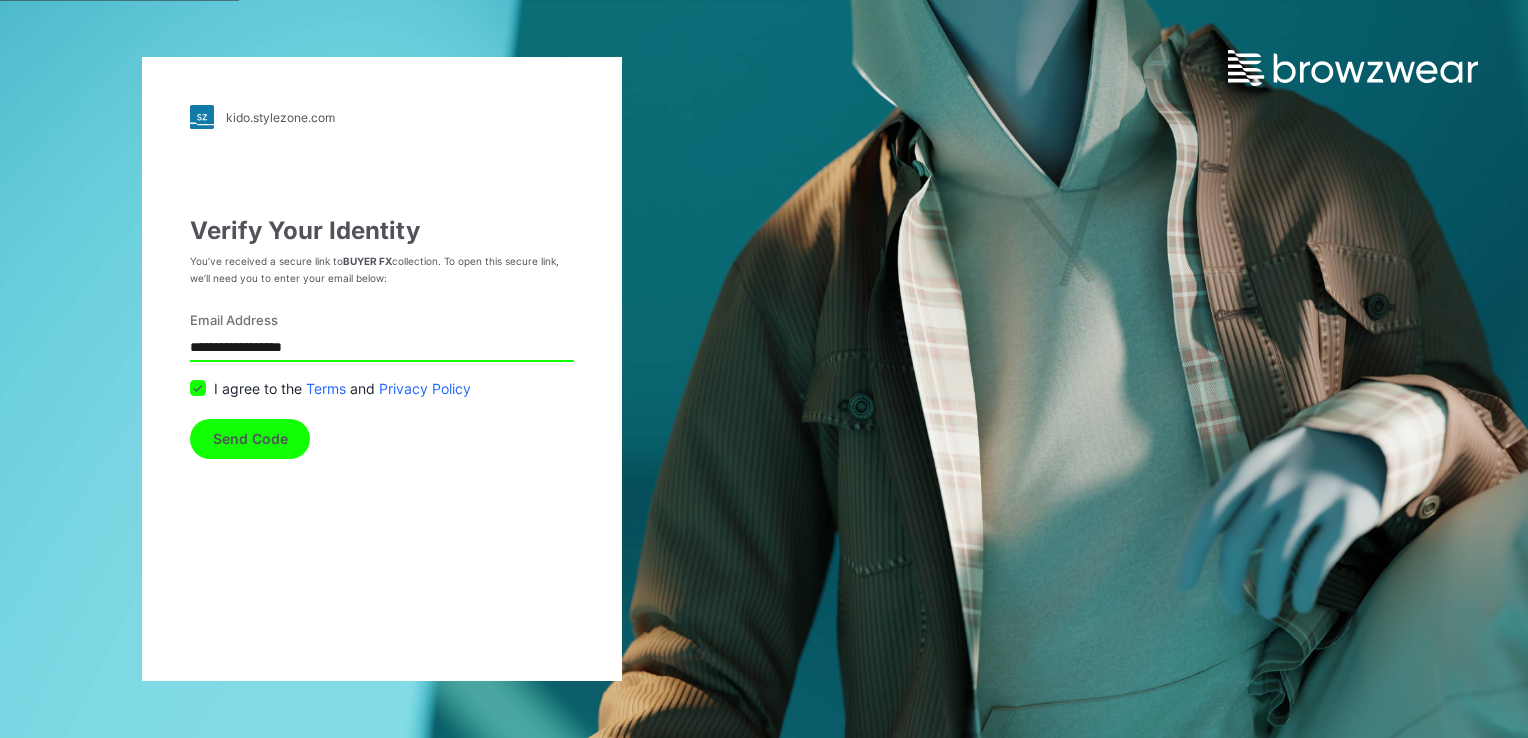 type on "**********" 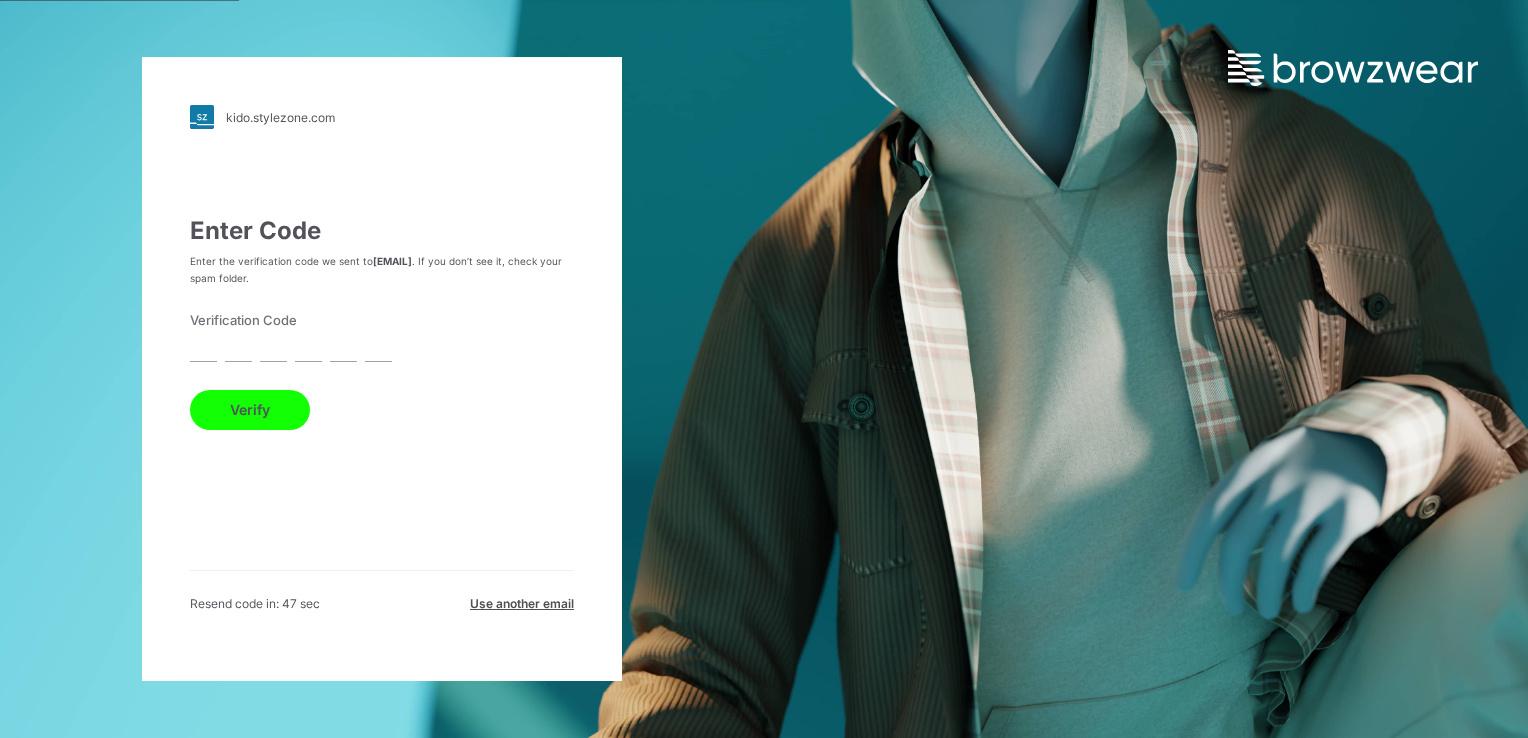 click on "Verification Code Verify" at bounding box center (382, 370) 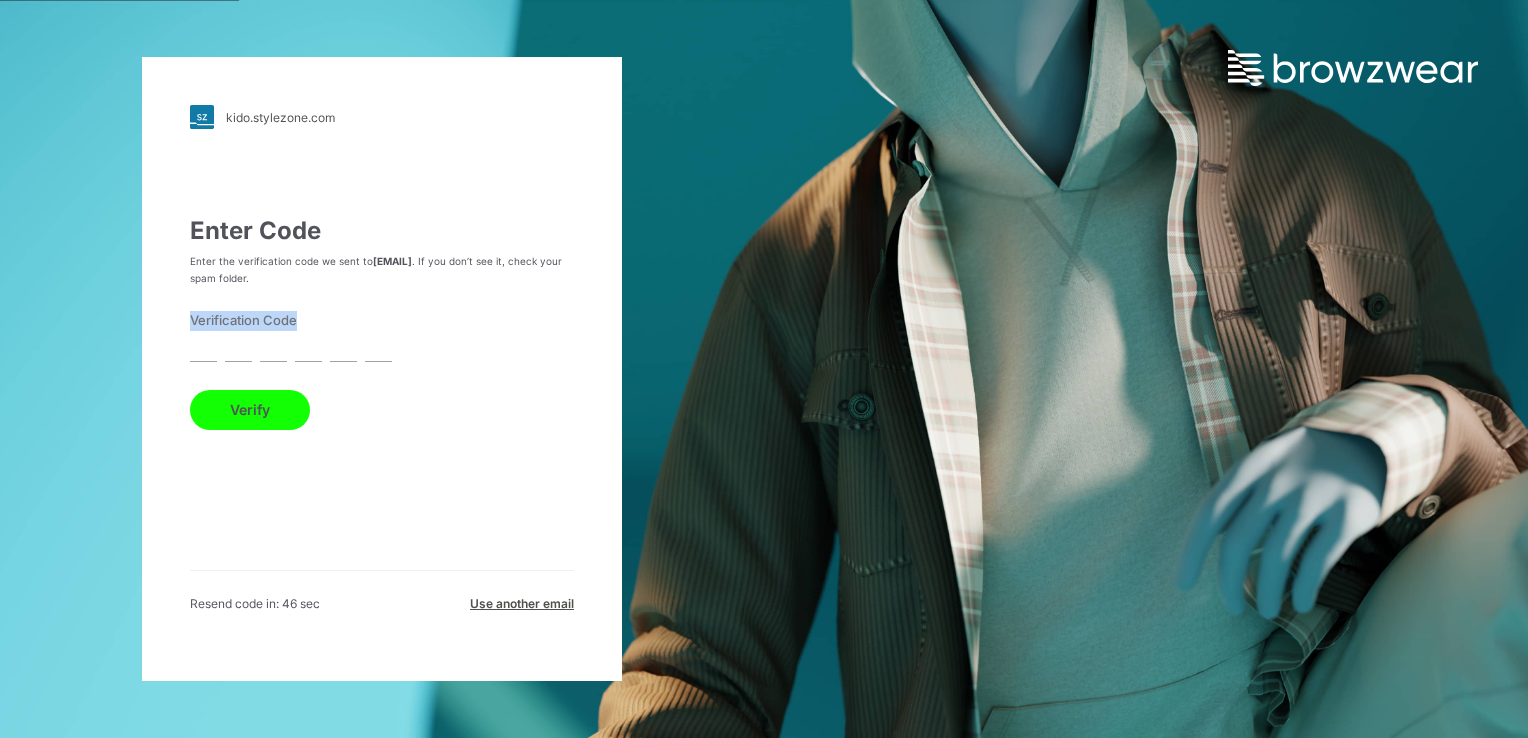 click at bounding box center [203, 348] 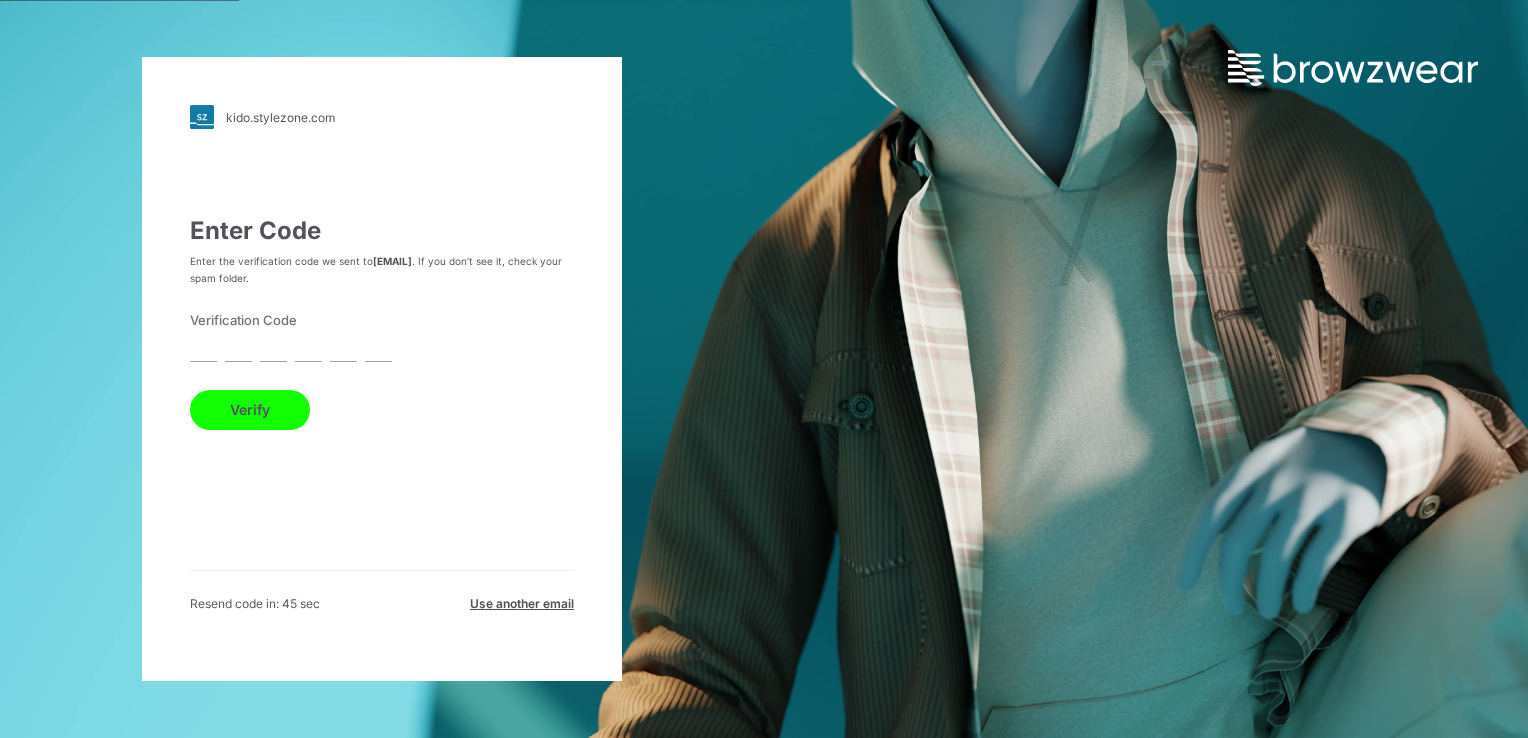 type on "*" 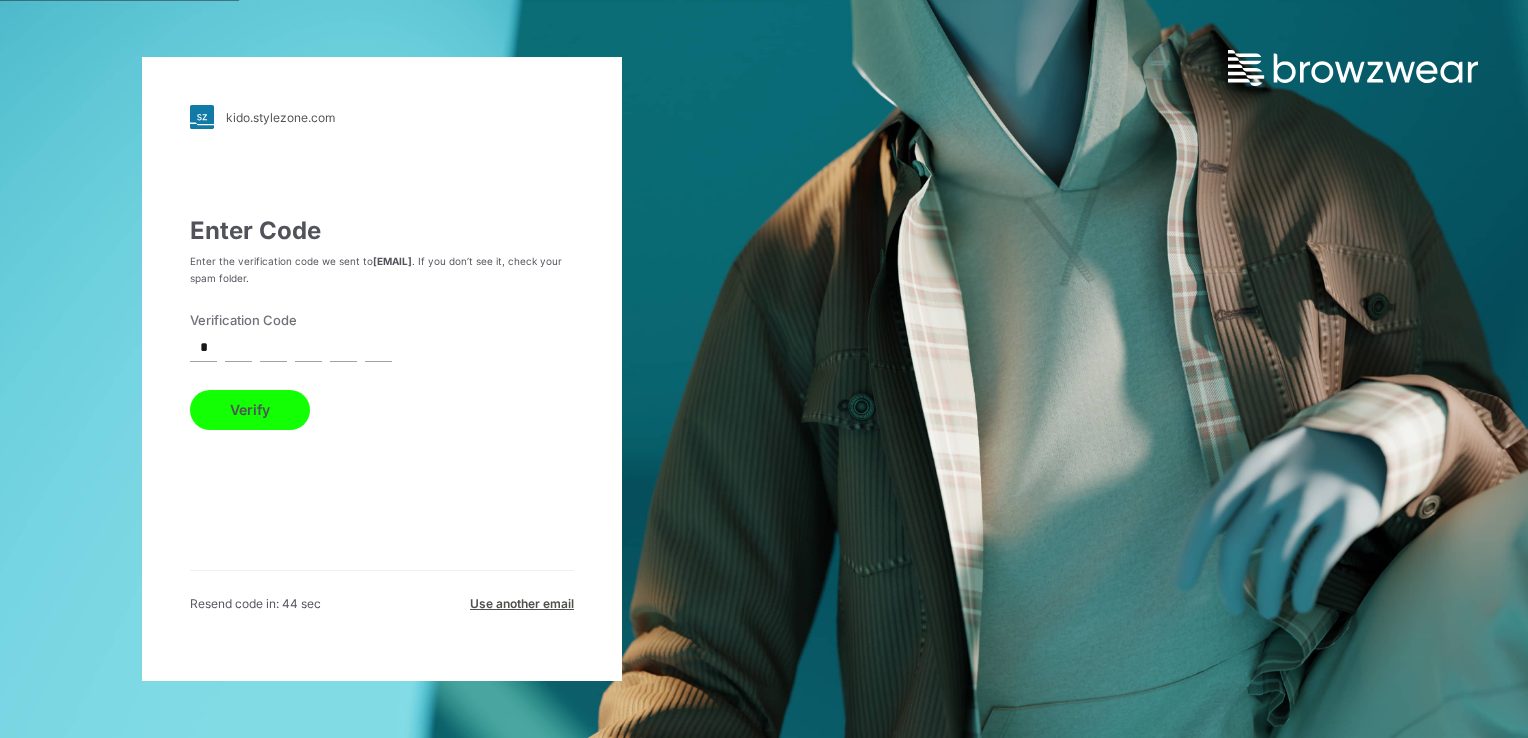 type on "*" 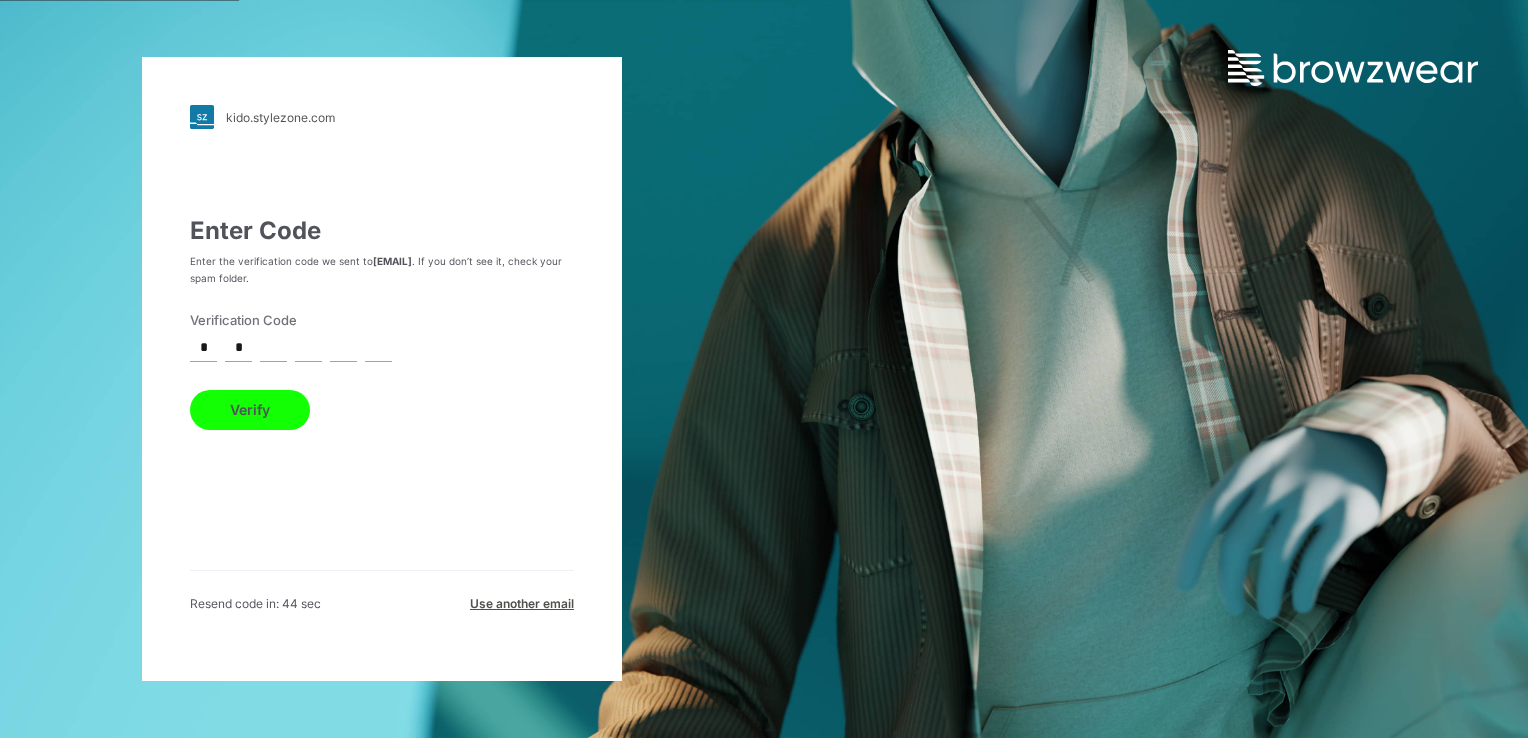 type on "*" 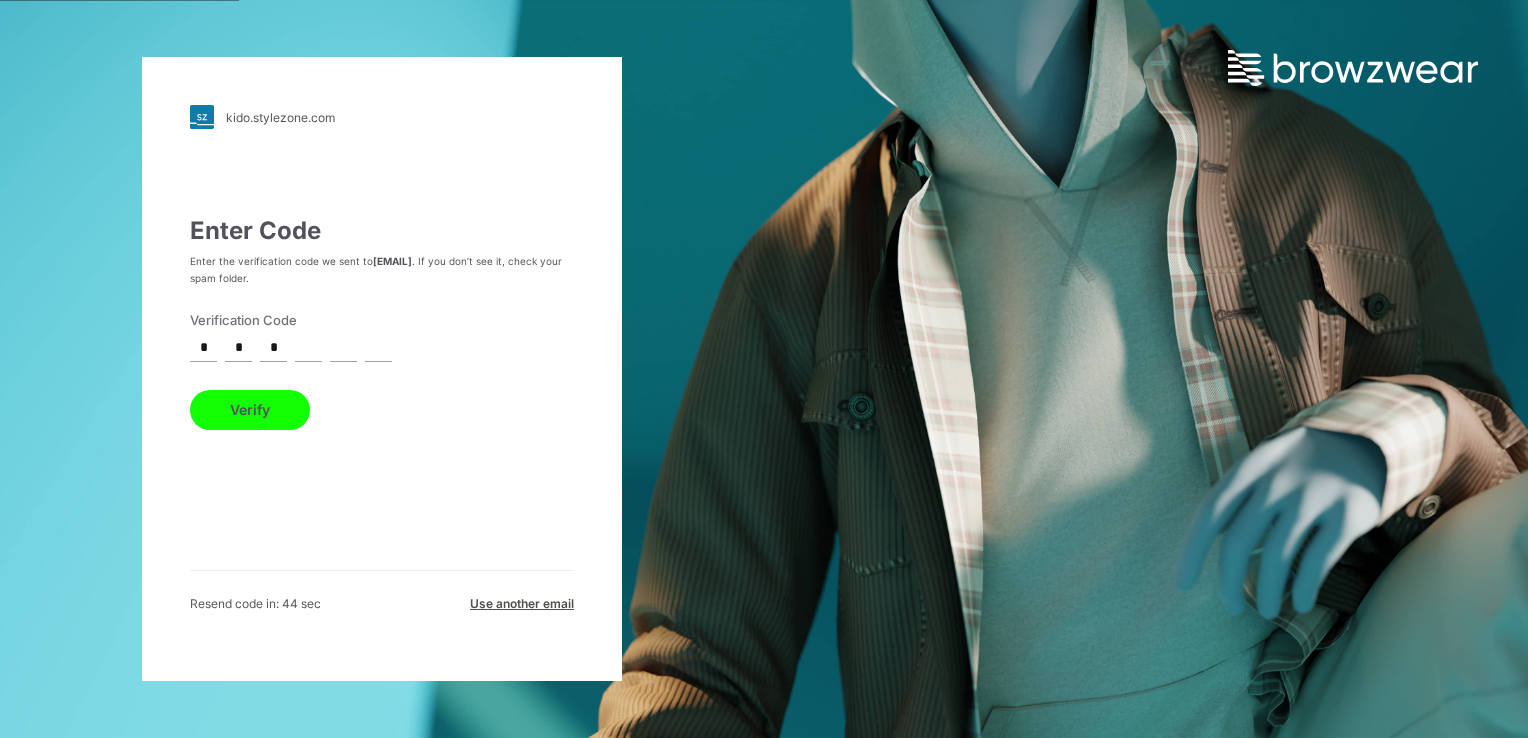 type on "*" 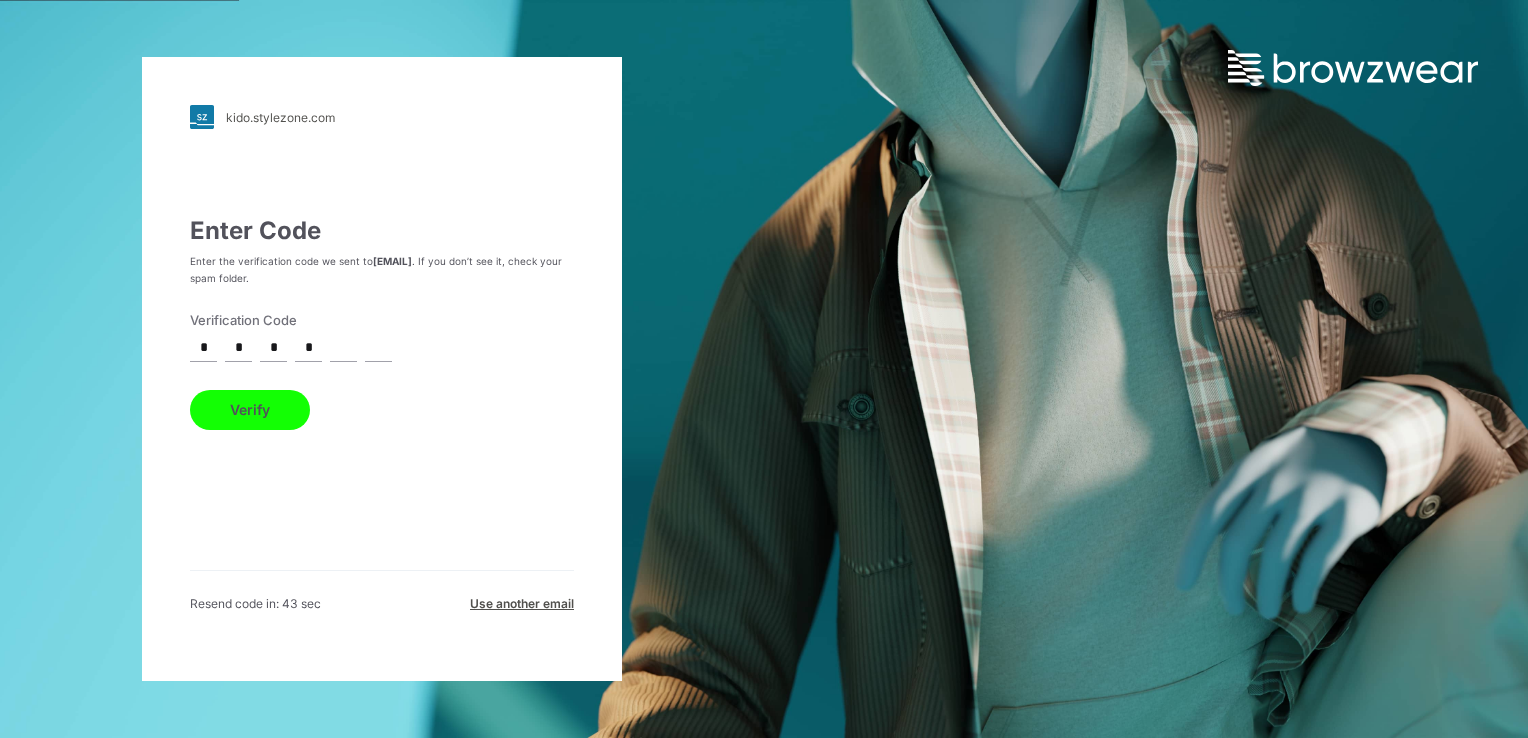type on "*" 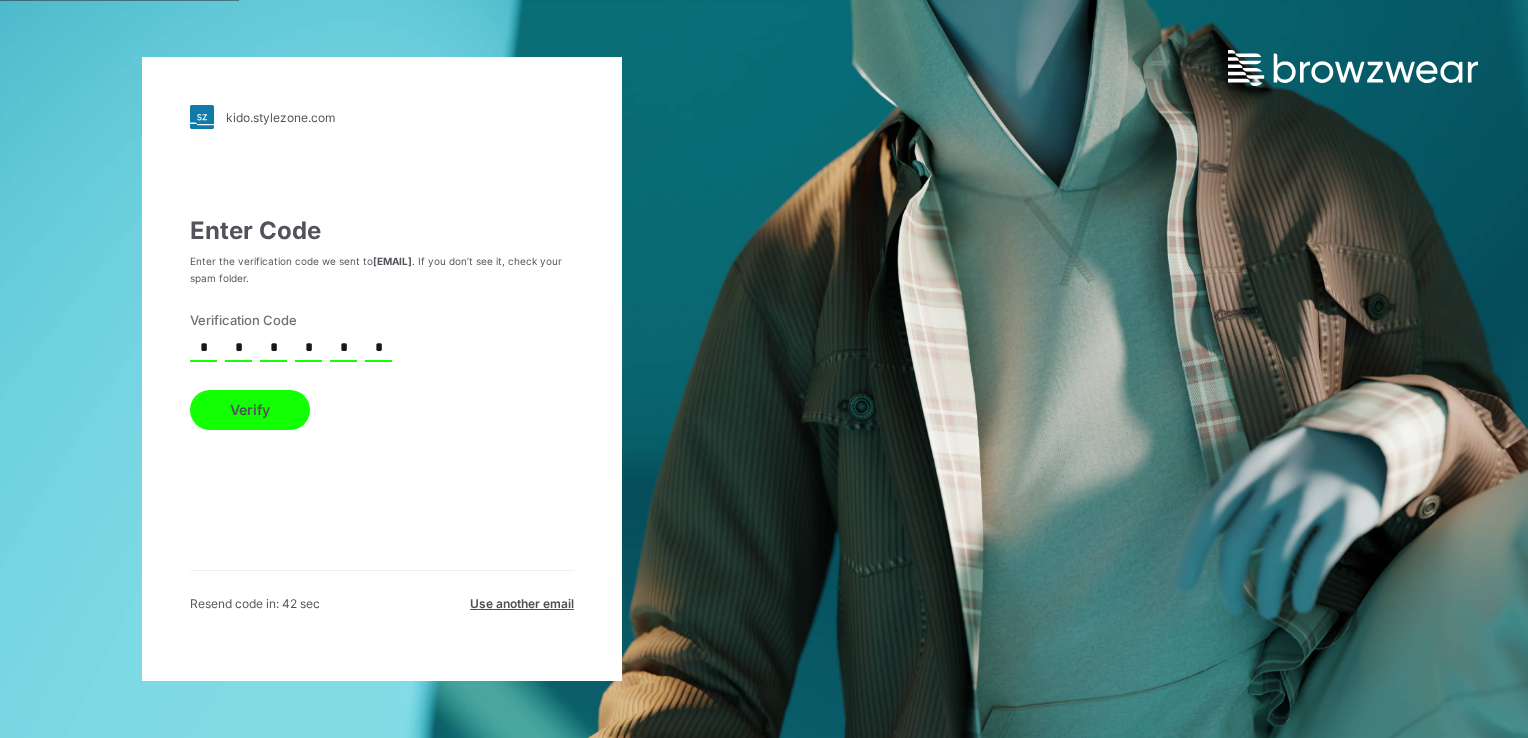 type on "*" 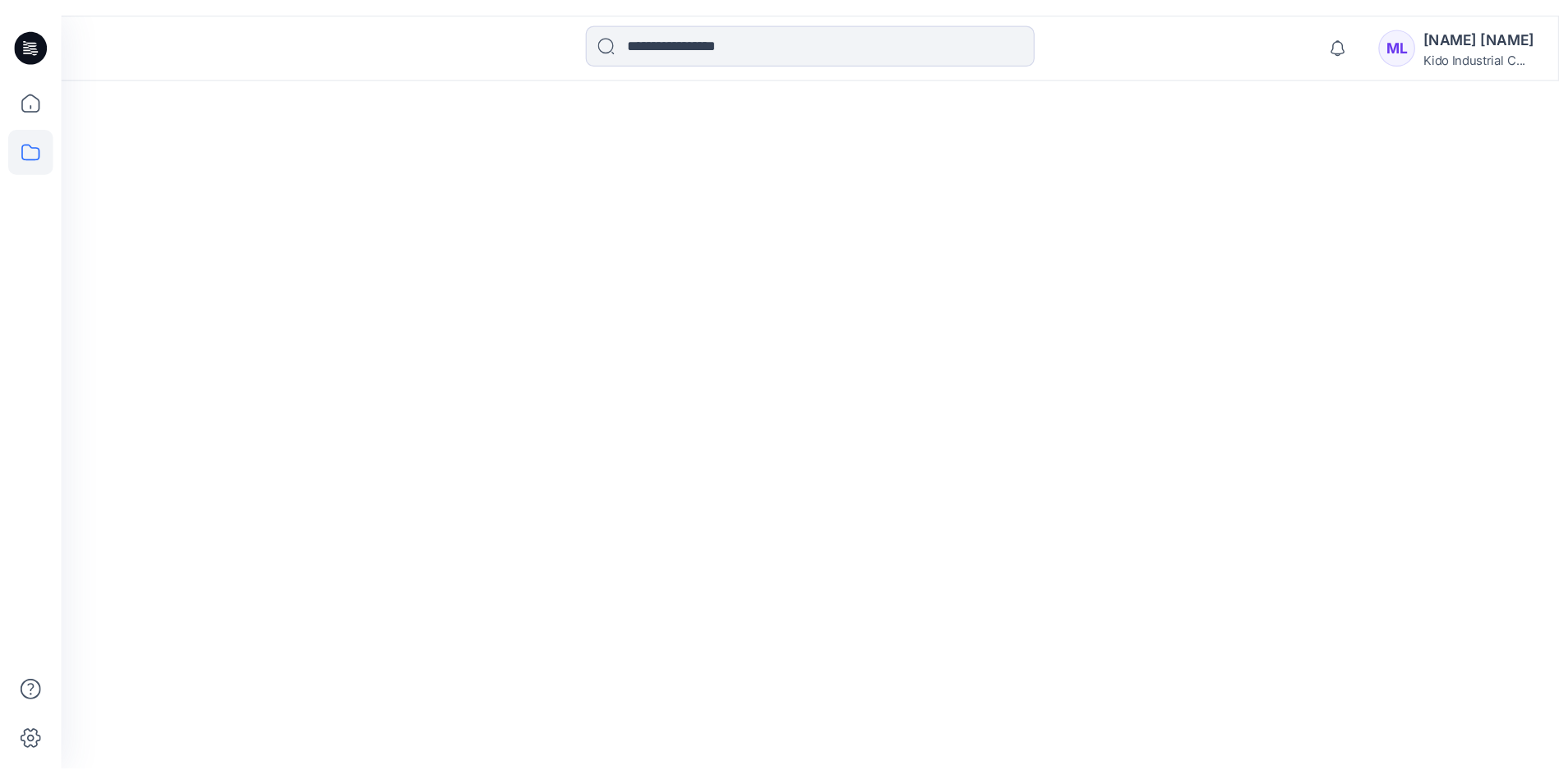 scroll, scrollTop: 0, scrollLeft: 0, axis: both 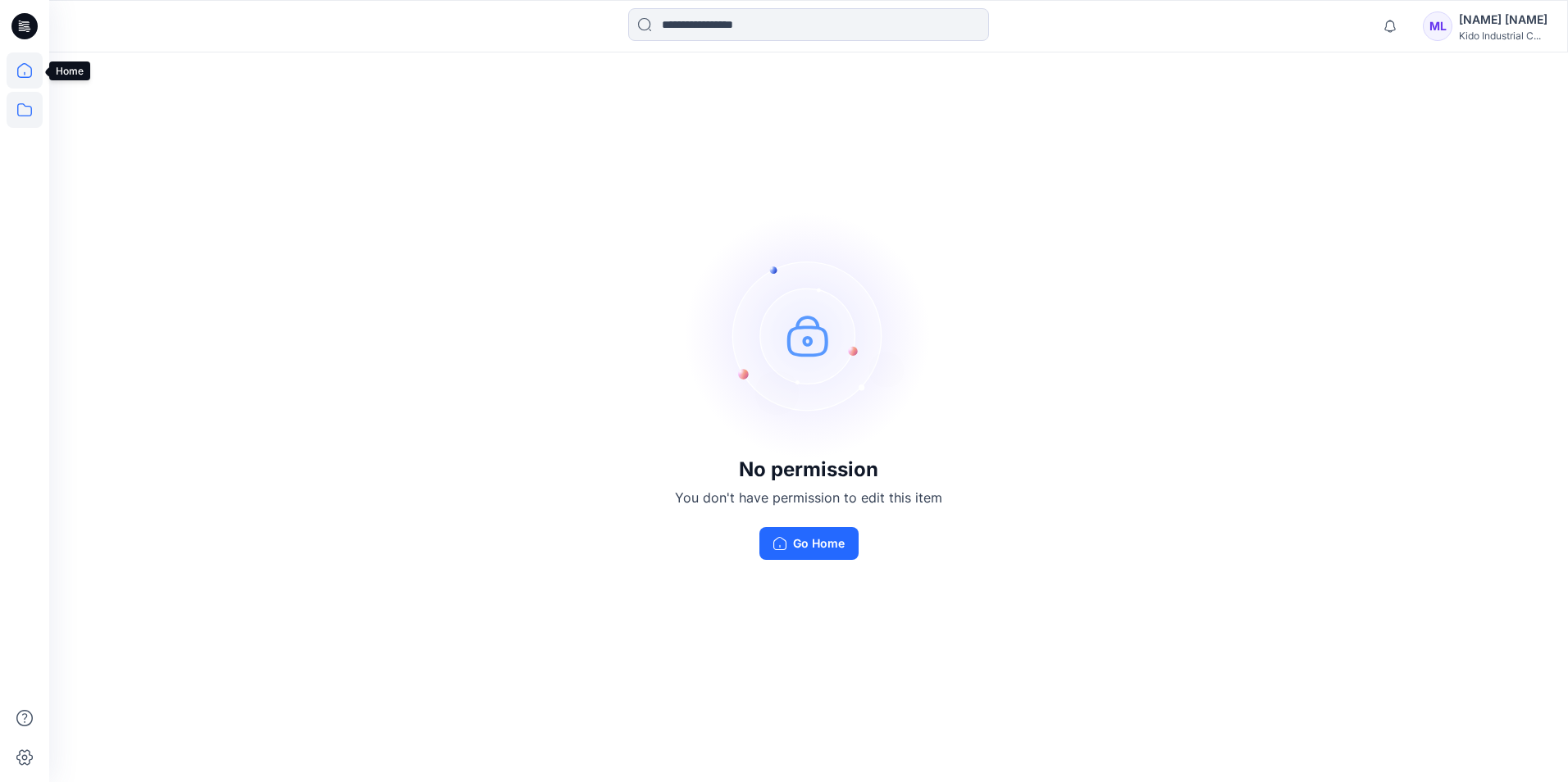 click 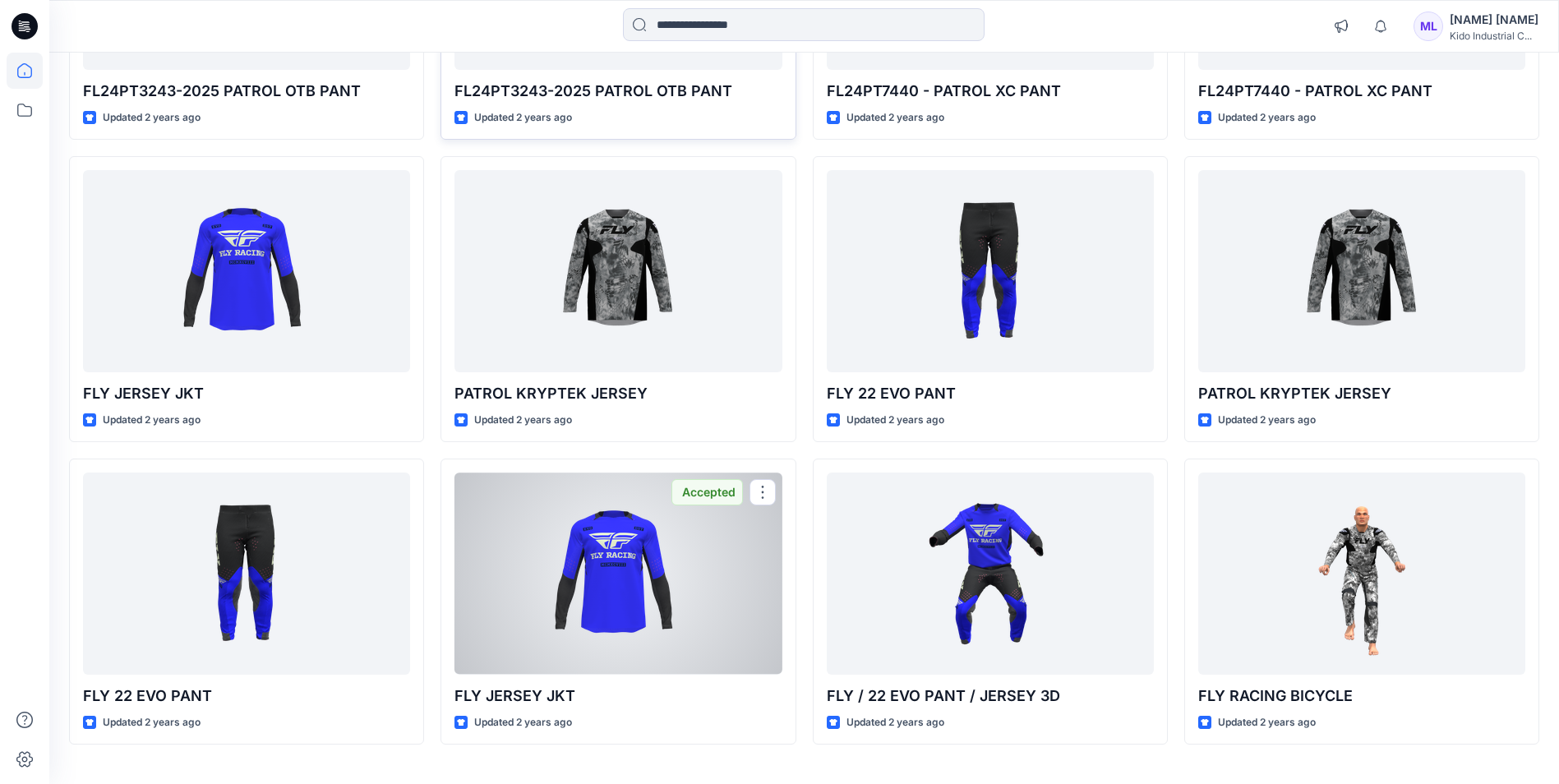 scroll, scrollTop: 5859, scrollLeft: 0, axis: vertical 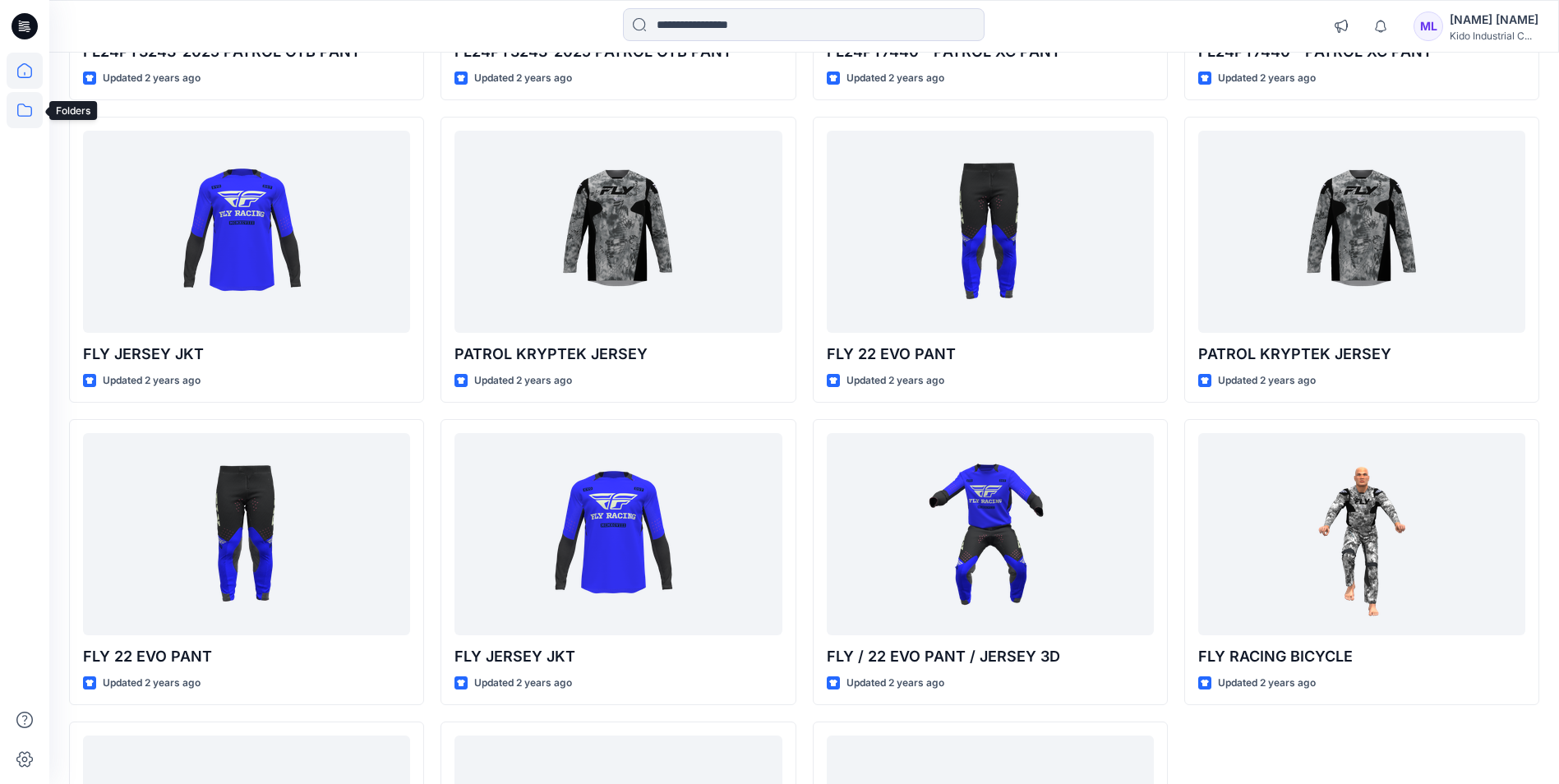 click 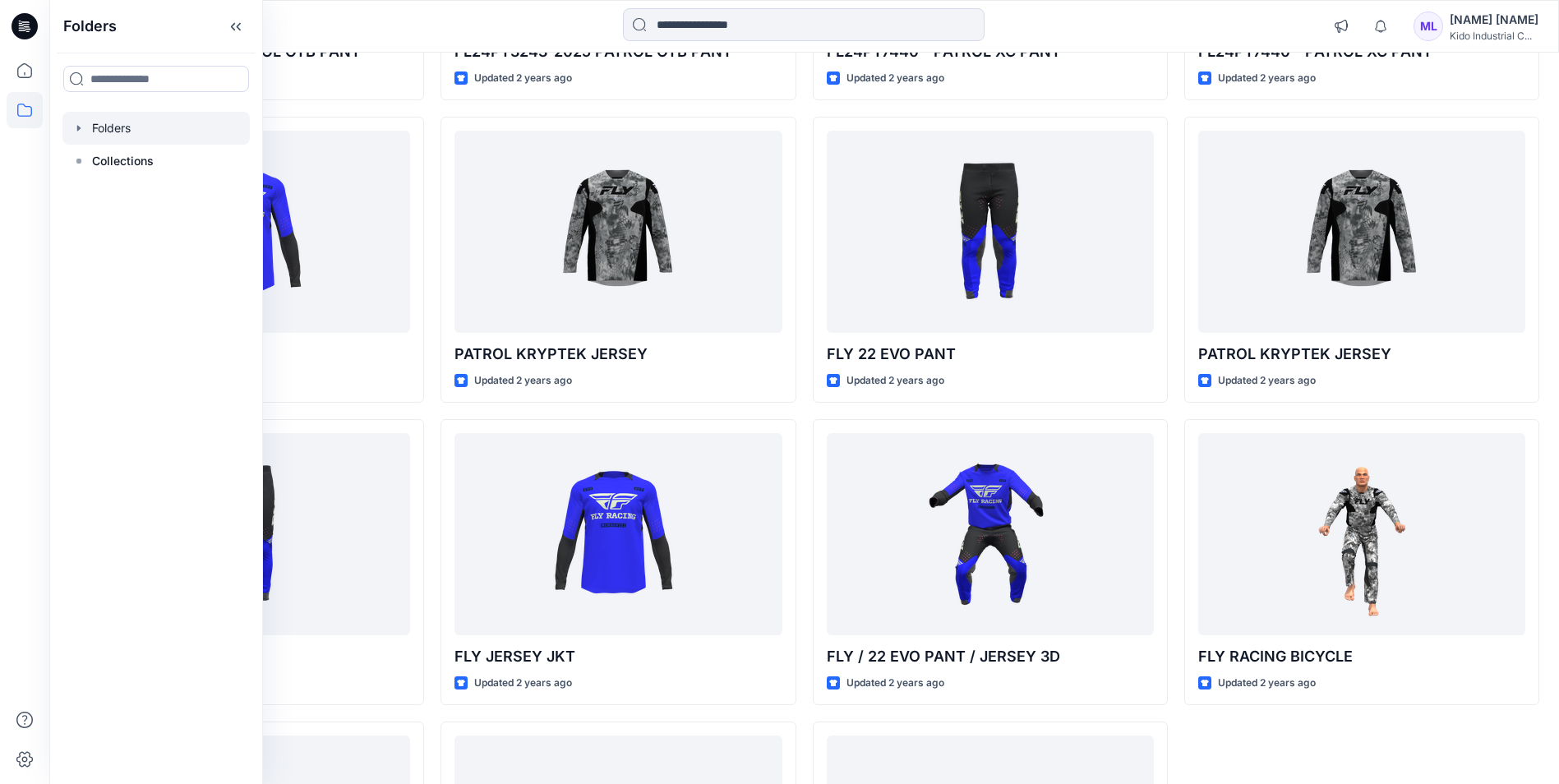click at bounding box center [156, 128] 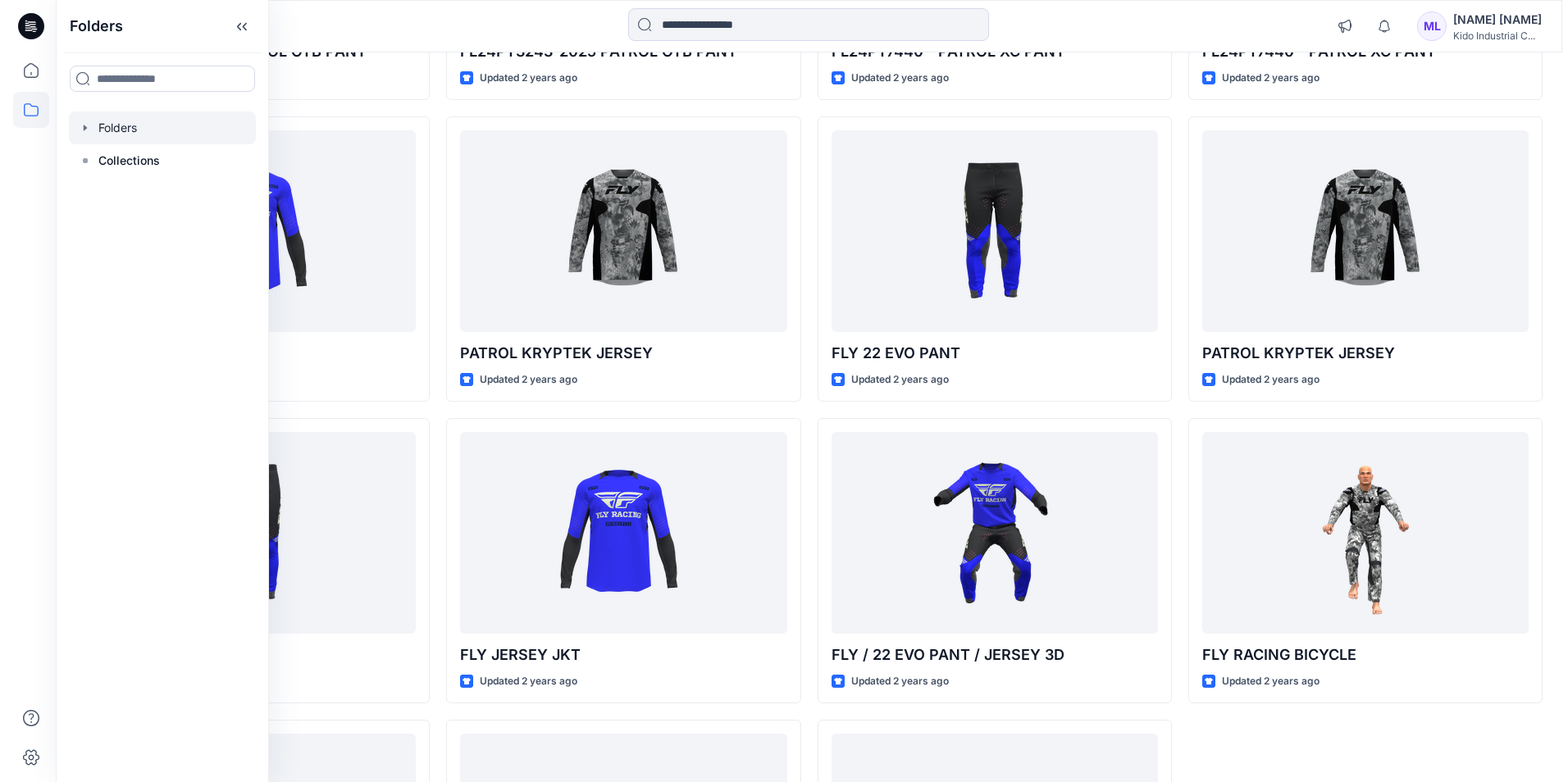 scroll, scrollTop: 0, scrollLeft: 0, axis: both 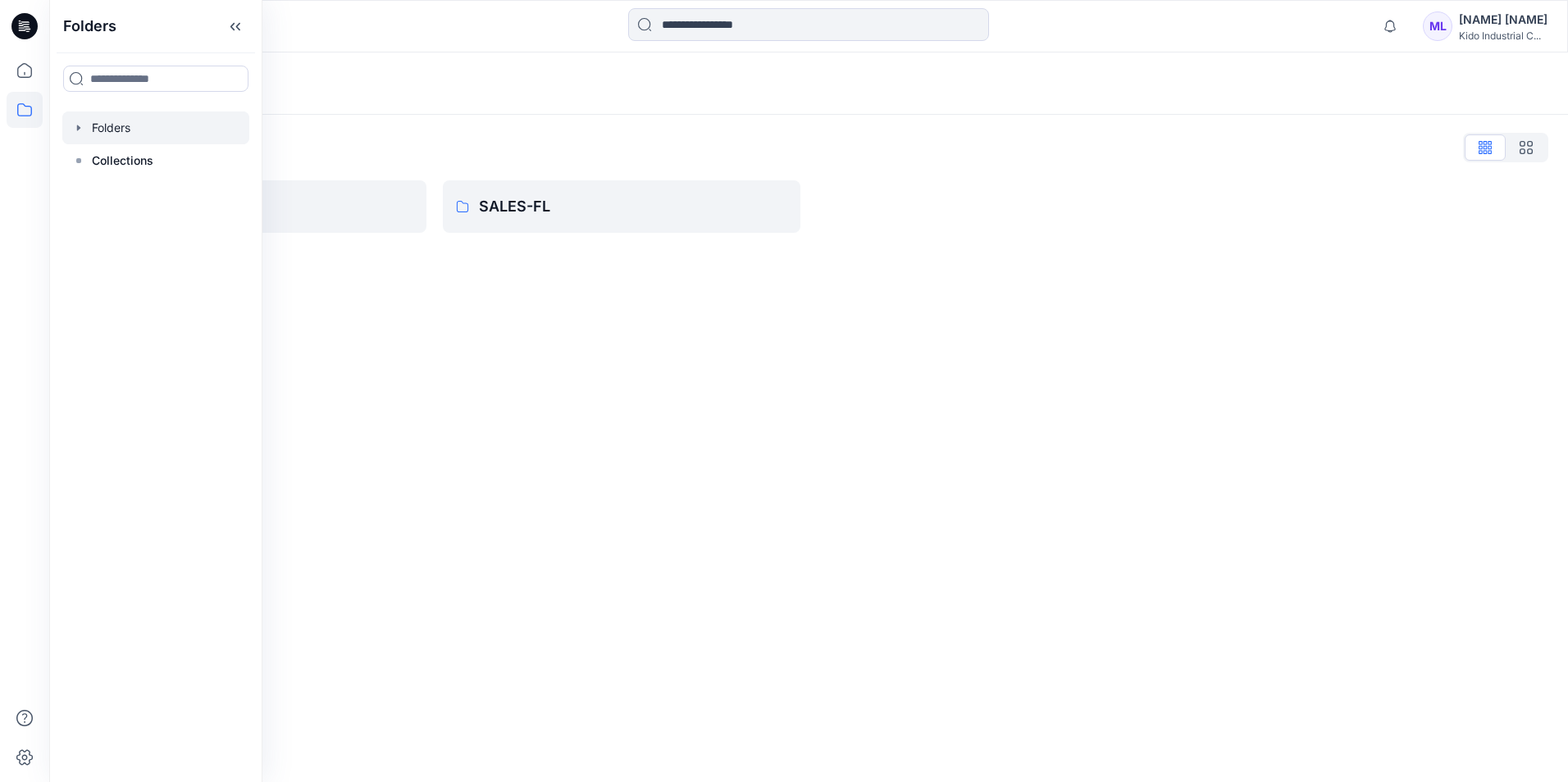 click on "Folders Folders List BUYER-FL SALES-FL" at bounding box center (809, 417) 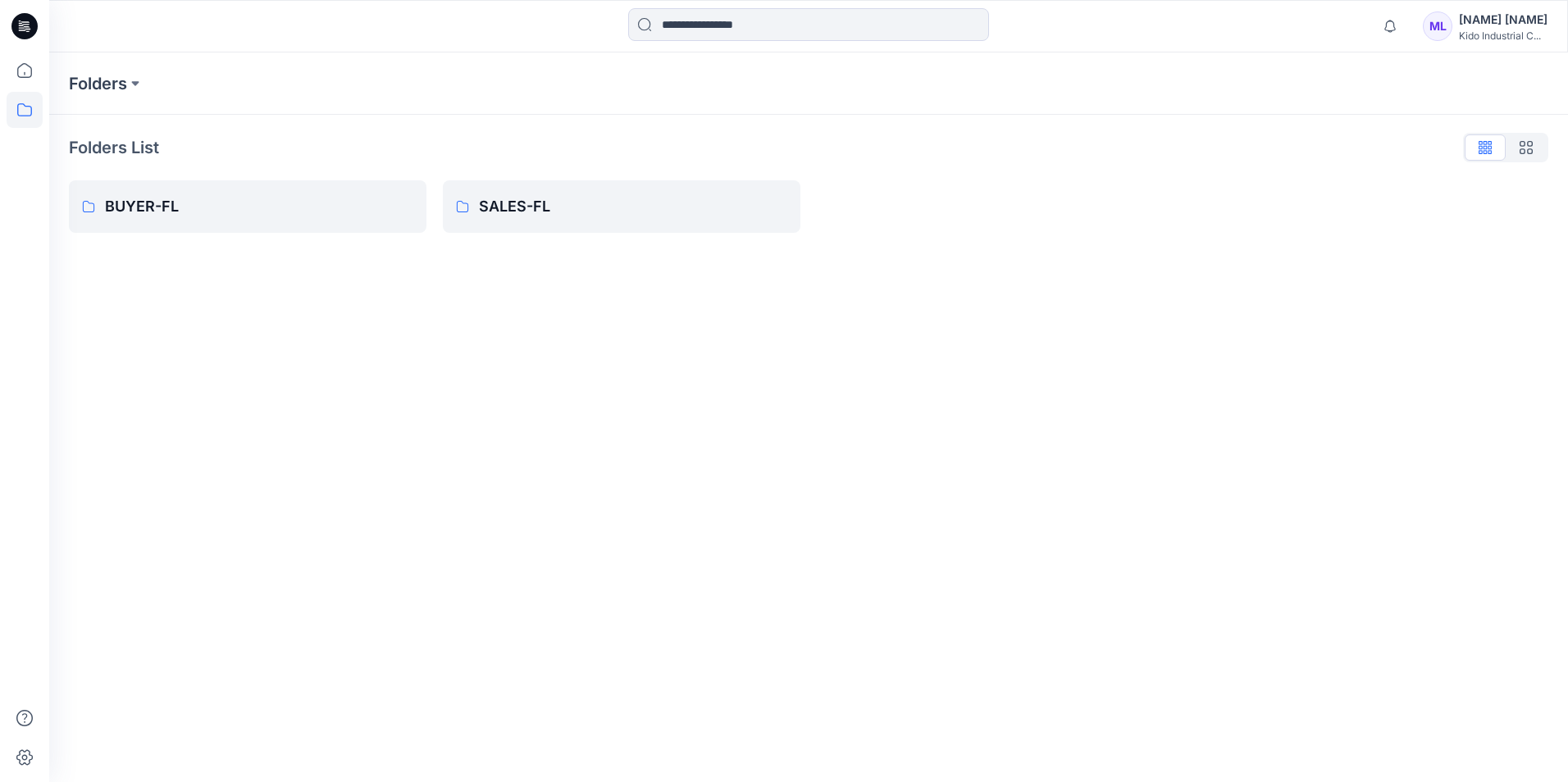 click on "[FIRST] [LAST]" at bounding box center [1503, 20] 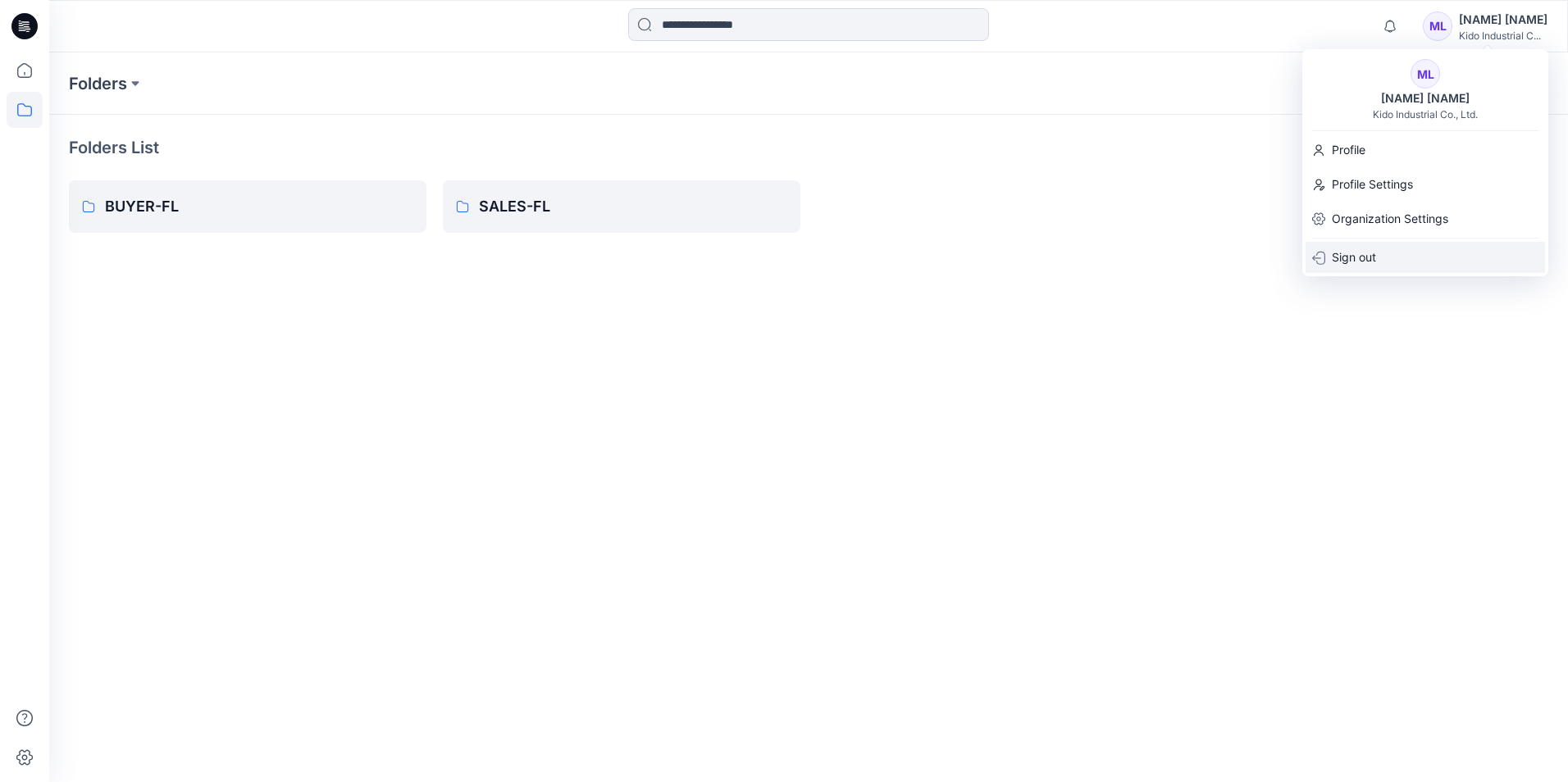 click on "Sign out" at bounding box center [1354, 257] 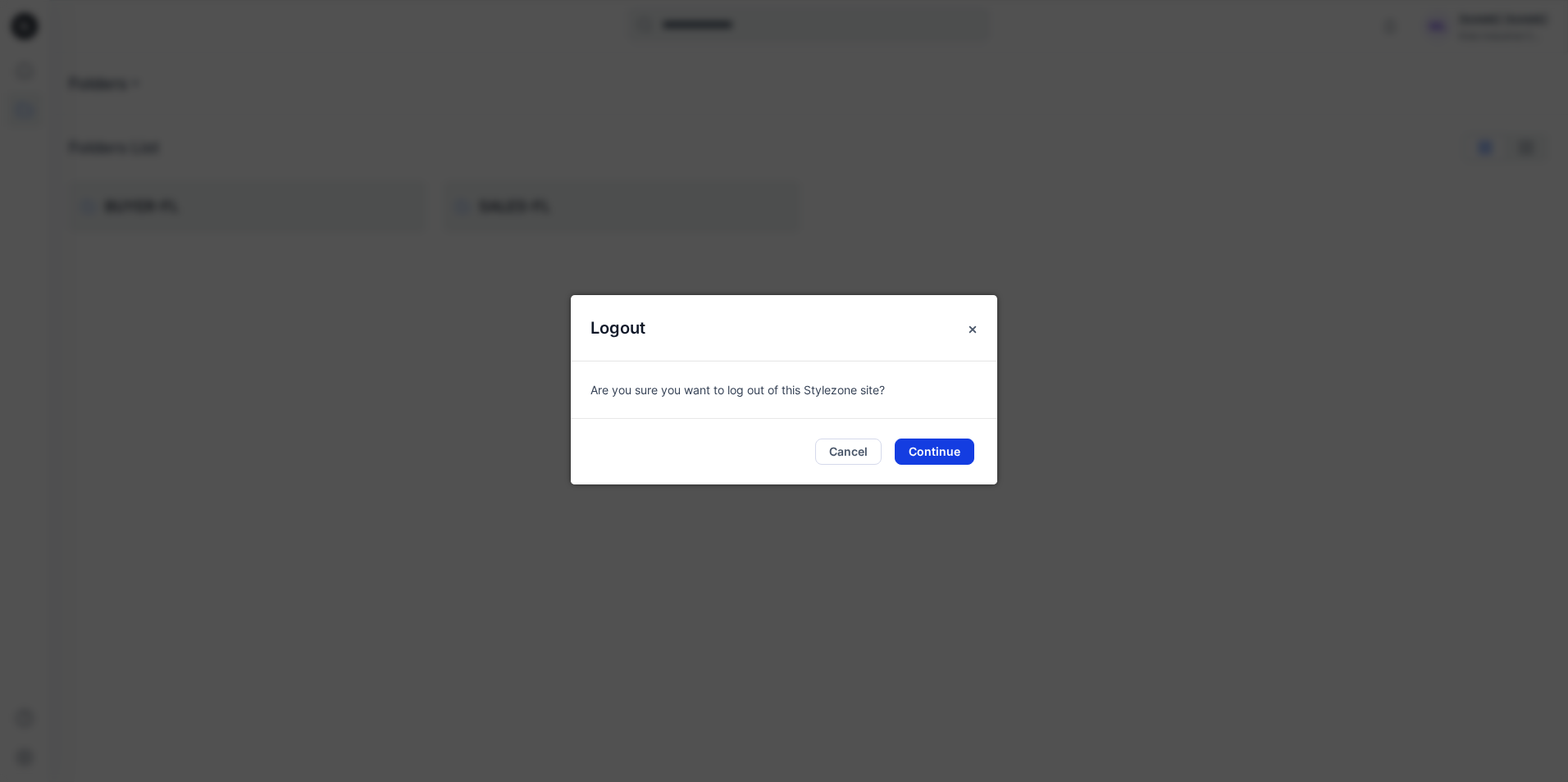 click on "Continue" at bounding box center (934, 452) 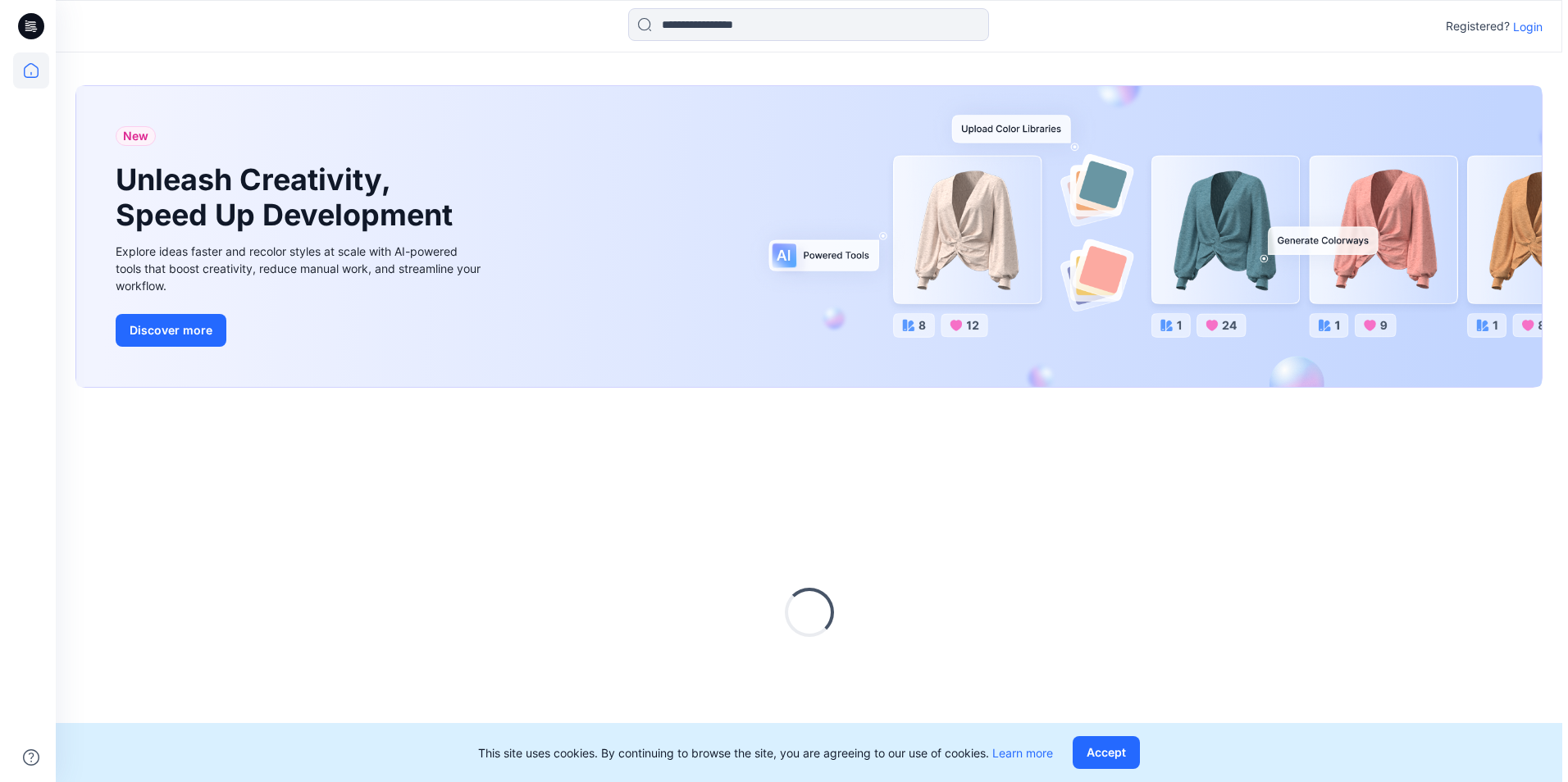 scroll, scrollTop: 0, scrollLeft: 0, axis: both 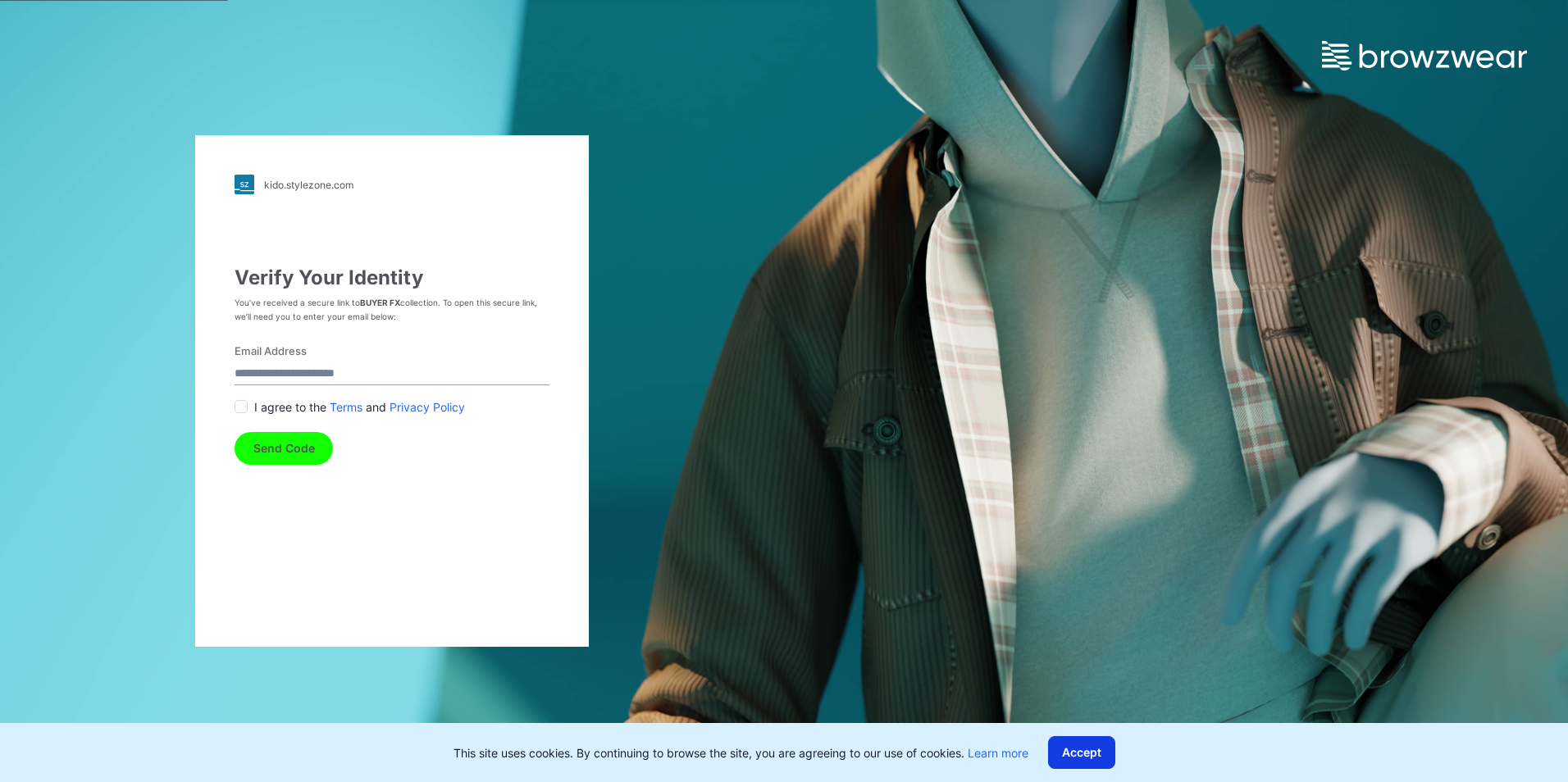 click on "Accept" at bounding box center (1082, 752) 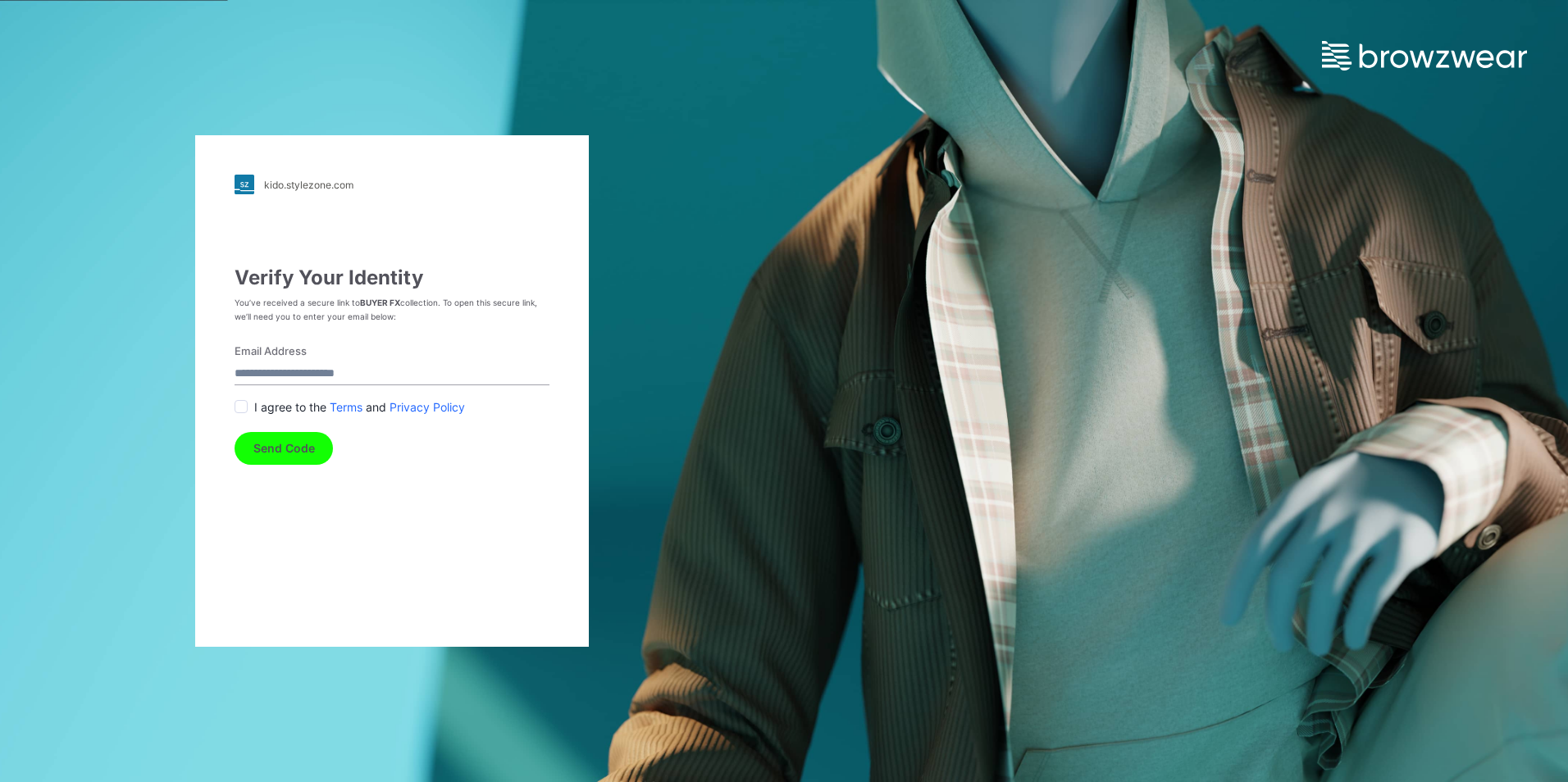 click on "Email Address" at bounding box center (392, 374) 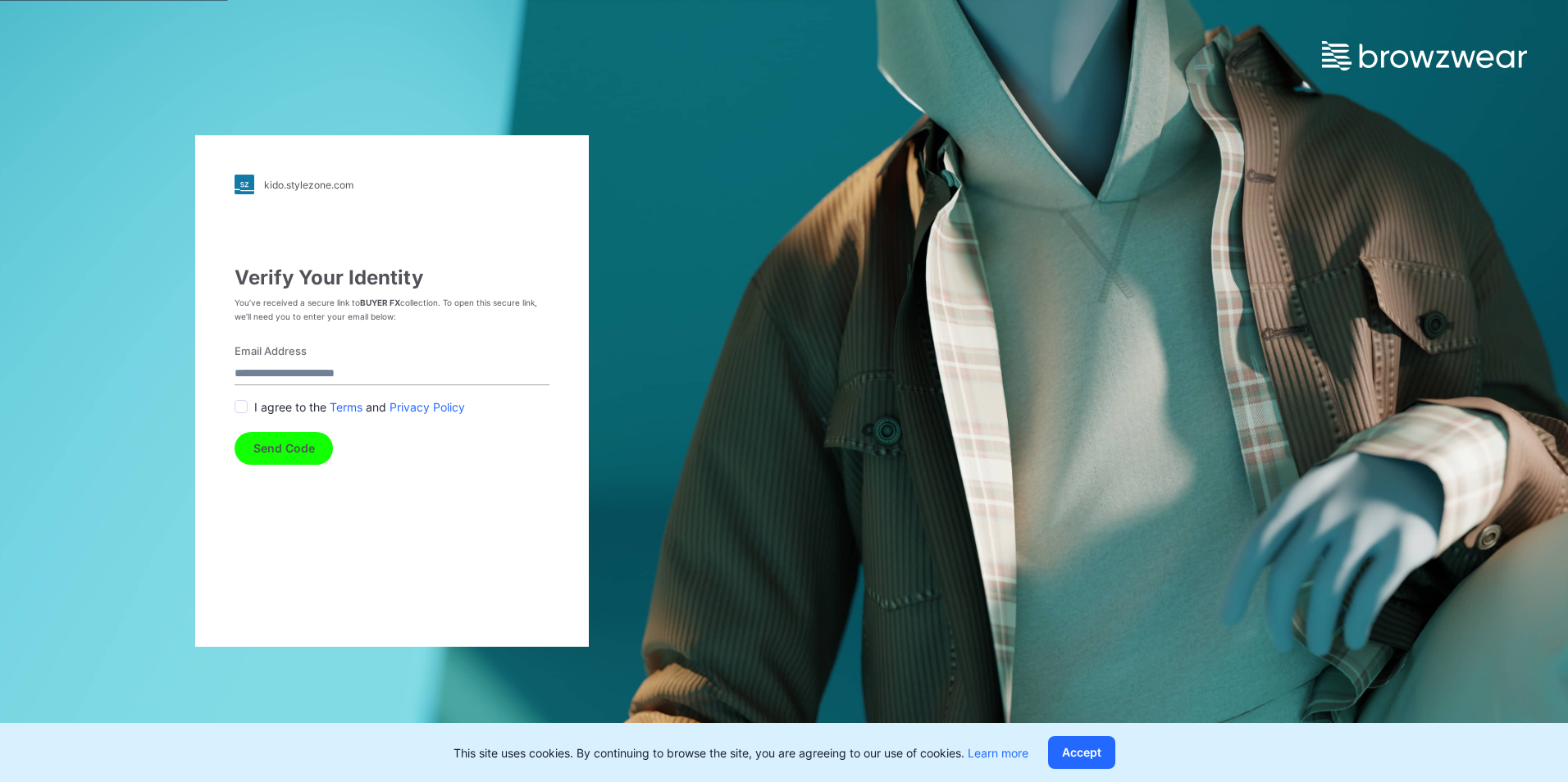 scroll, scrollTop: 0, scrollLeft: 0, axis: both 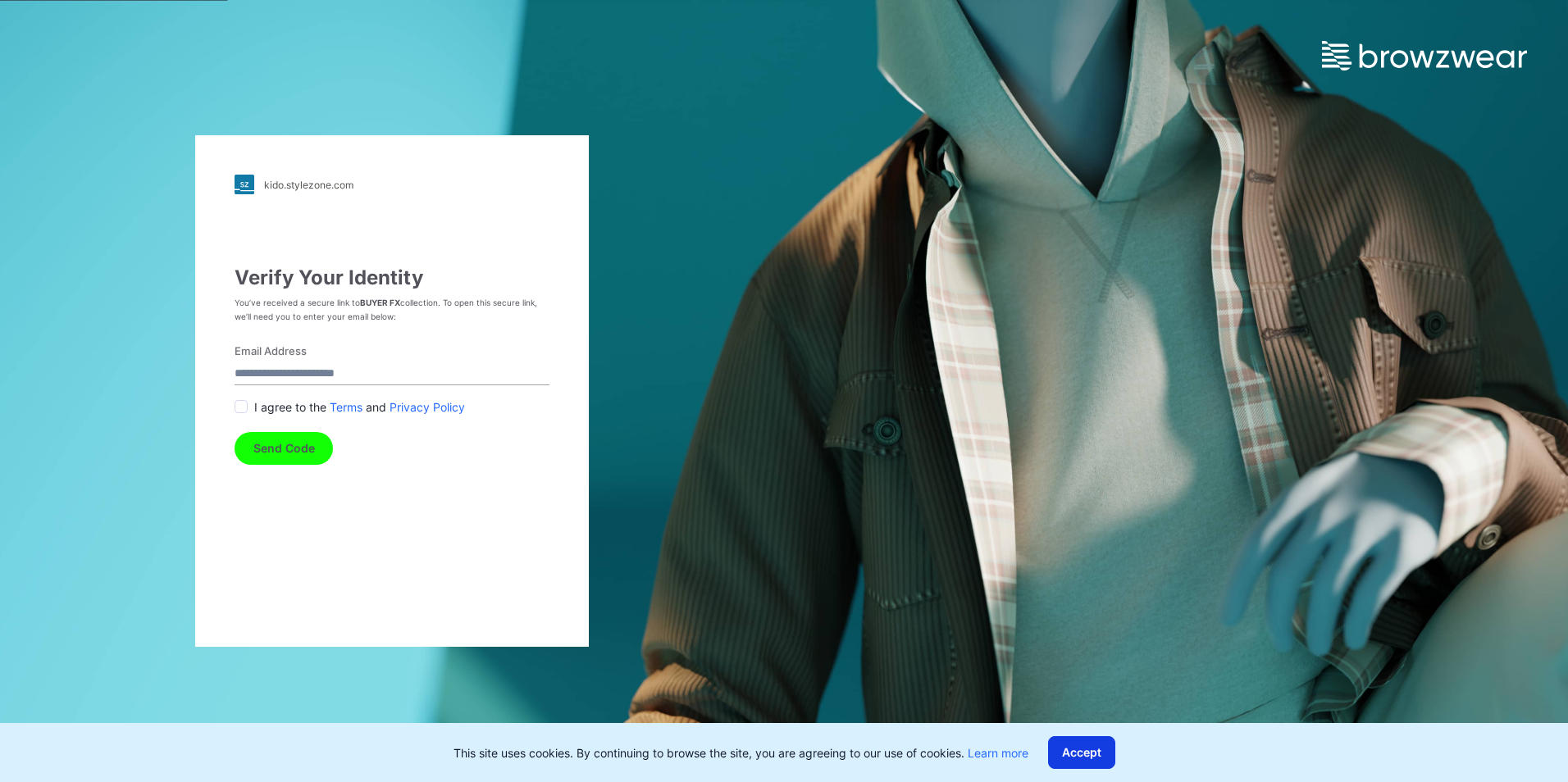 click on "Accept" at bounding box center (1082, 752) 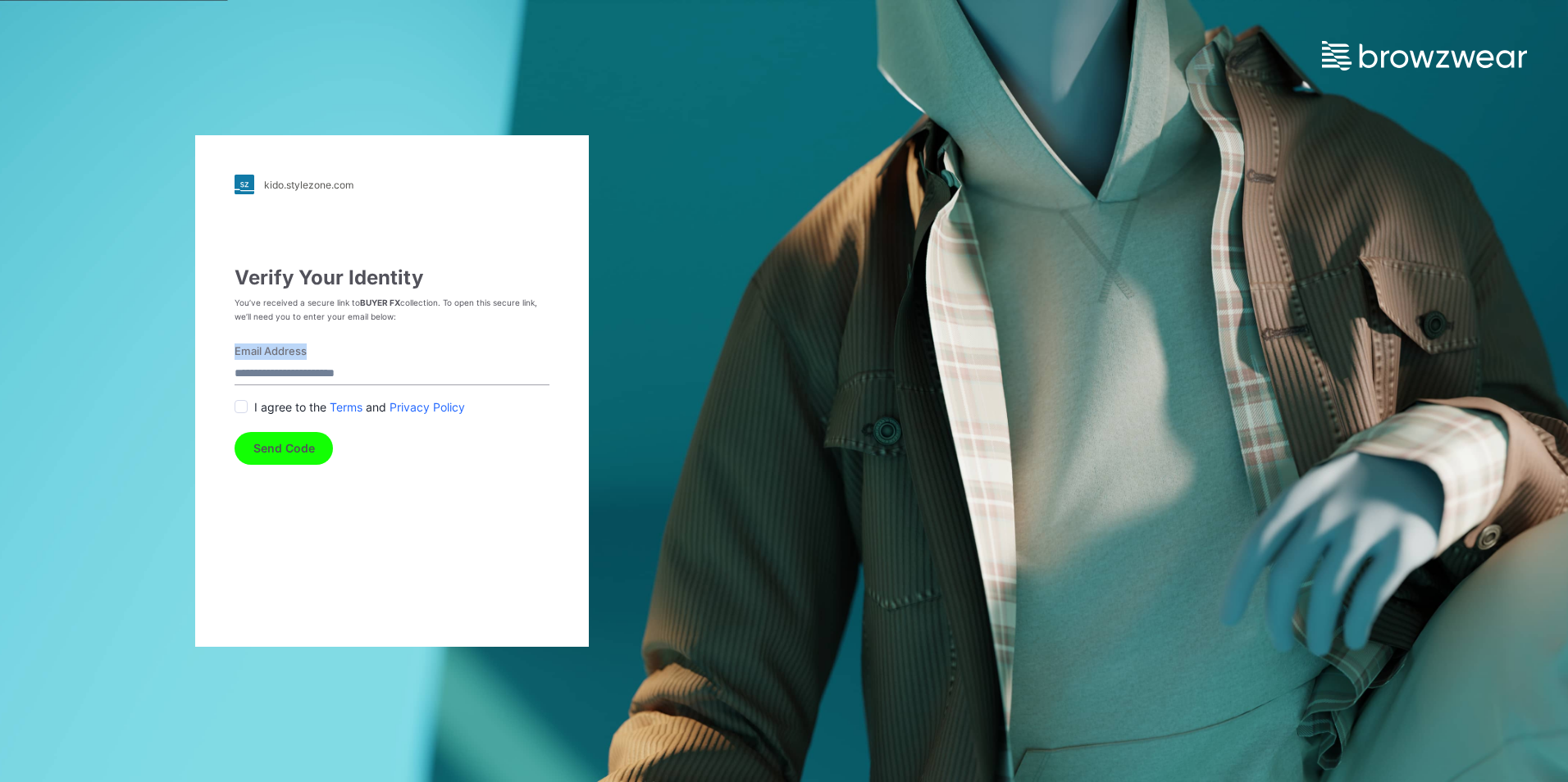 click on "Email Address I agree to the Terms   and Privacy Policy Send Code" at bounding box center [392, 404] 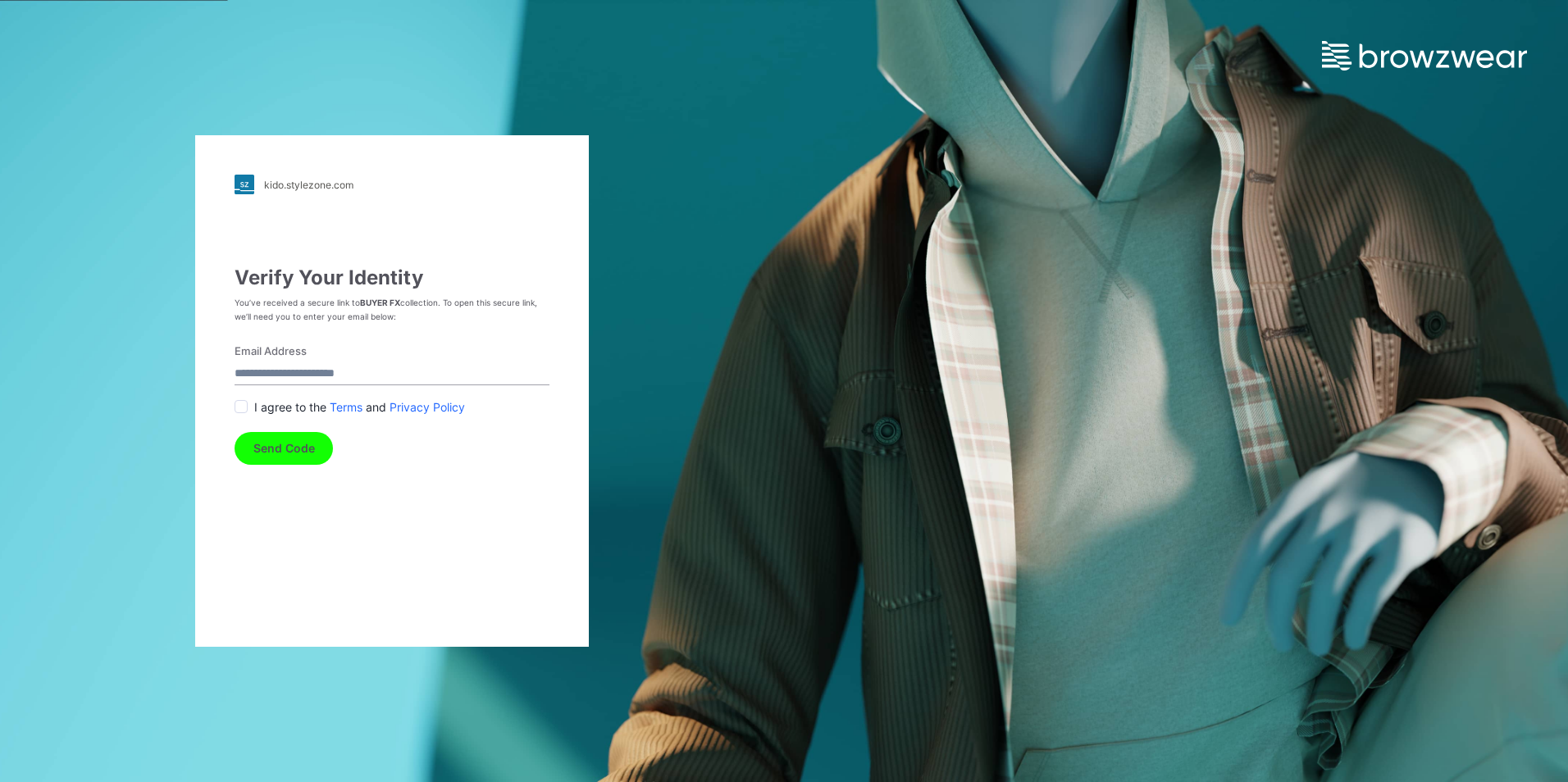 click on "Email Address" at bounding box center [392, 374] 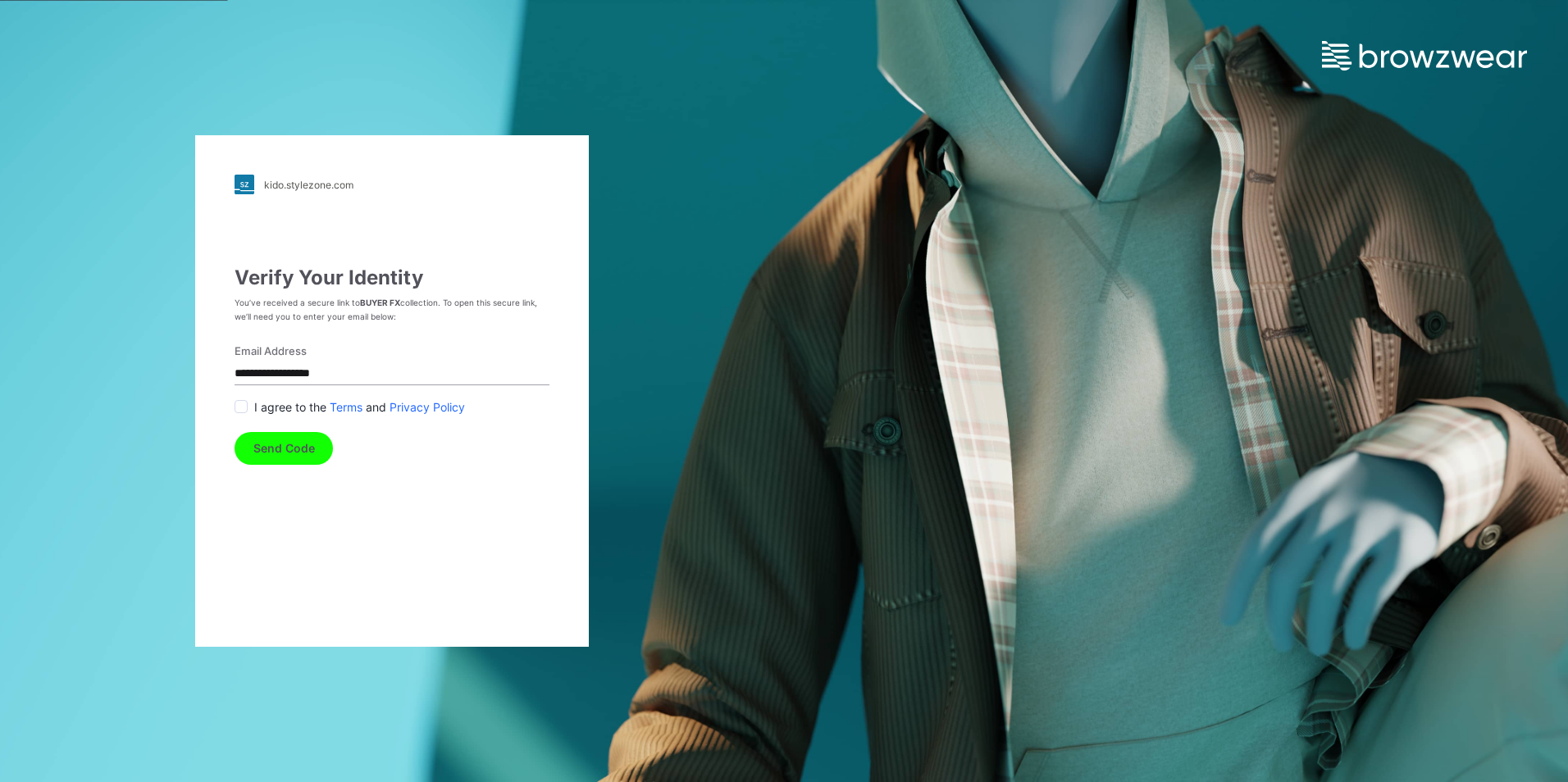 type on "**********" 